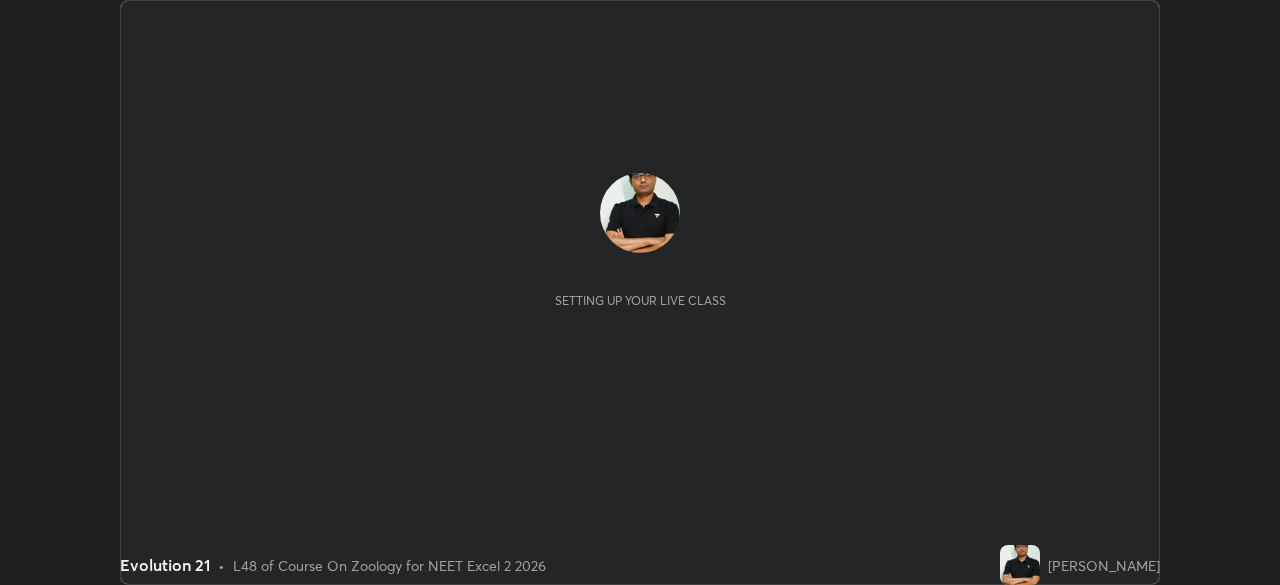 scroll, scrollTop: 0, scrollLeft: 0, axis: both 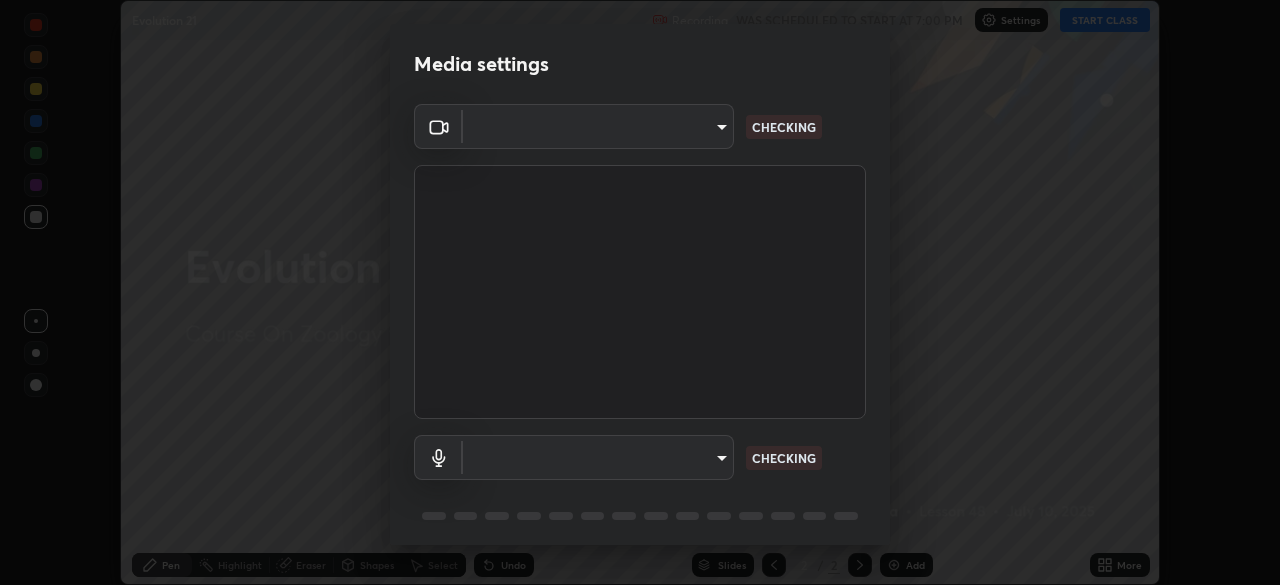 type on "7db3104c3122a209b332b64619111aa91615a24fb0de166504fa5909fce8eb30" 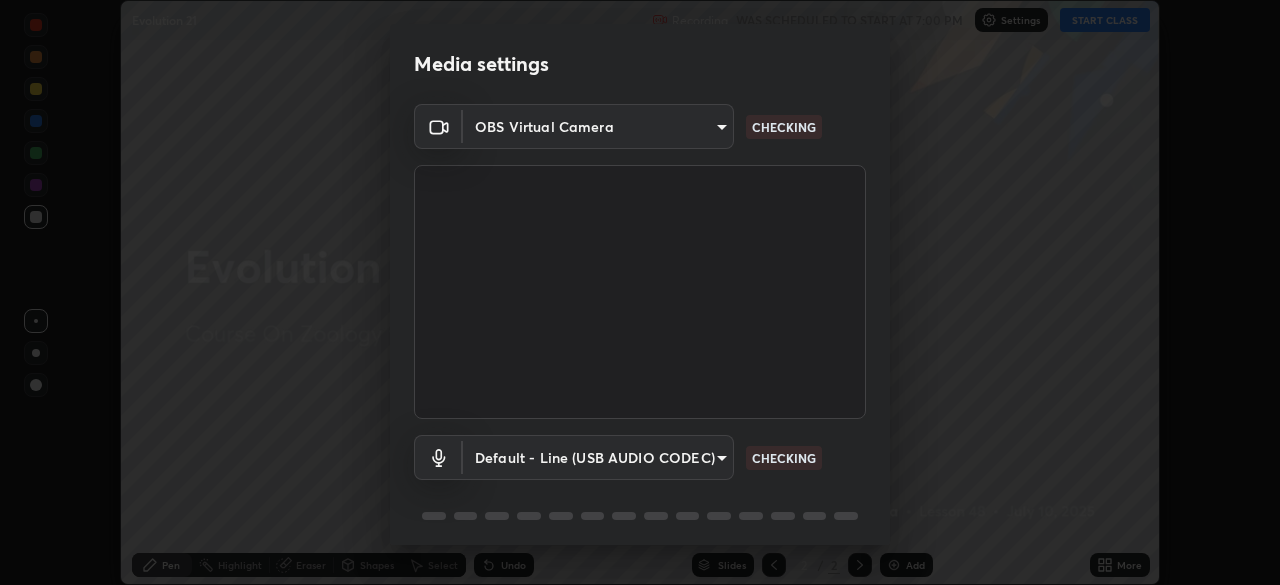 click on "OBS Virtual Camera 7db3104c3122a209b332b64619111aa91615a24fb0de166504fa5909fce8eb30 CHECKING Default - Line (USB AUDIO  CODEC) default CHECKING" at bounding box center (640, 328) 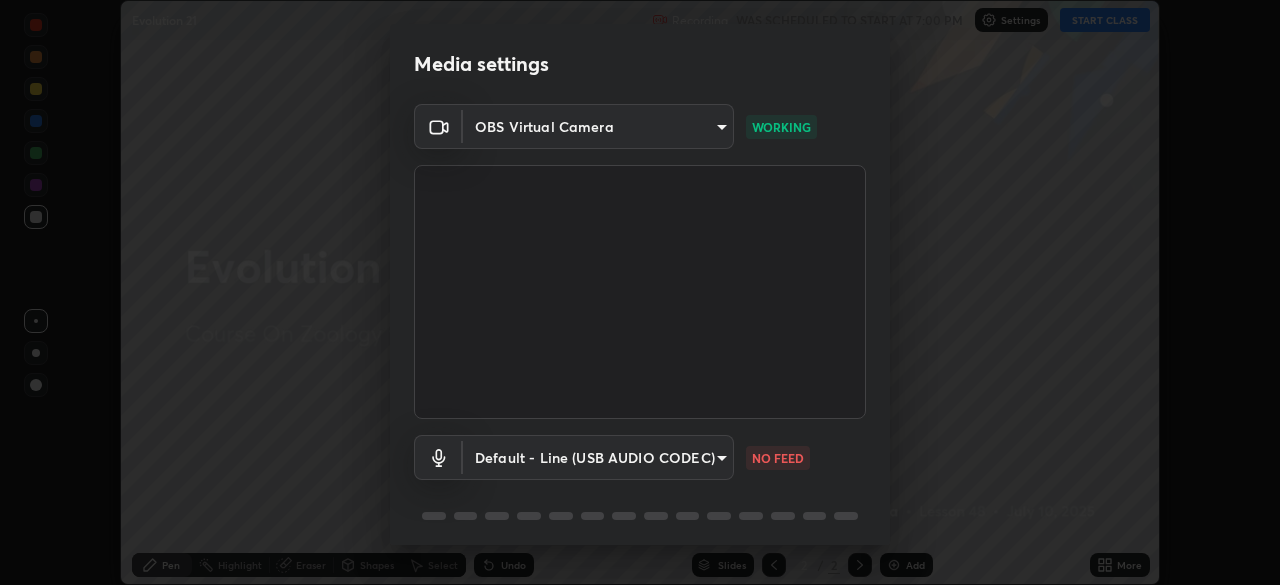 click on "Media settings OBS Virtual Camera 7db3104c3122a209b332b64619111aa91615a24fb0de166504fa5909fce8eb30 WORKING Default - Line (USB AUDIO  CODEC) default NO FEED 1 / 5 Next" at bounding box center (640, 292) 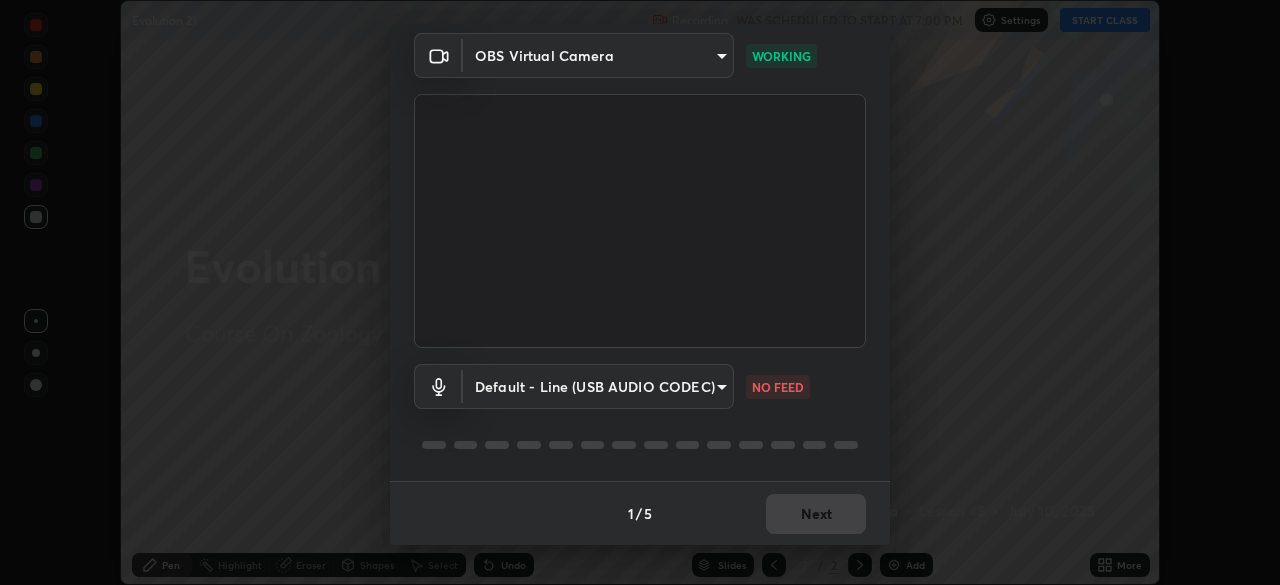 click on "Media settings OBS Virtual Camera 7db3104c3122a209b332b64619111aa91615a24fb0de166504fa5909fce8eb30 WORKING Default - Line (USB AUDIO  CODEC) default NO FEED 1 / 5 Next" at bounding box center (640, 292) 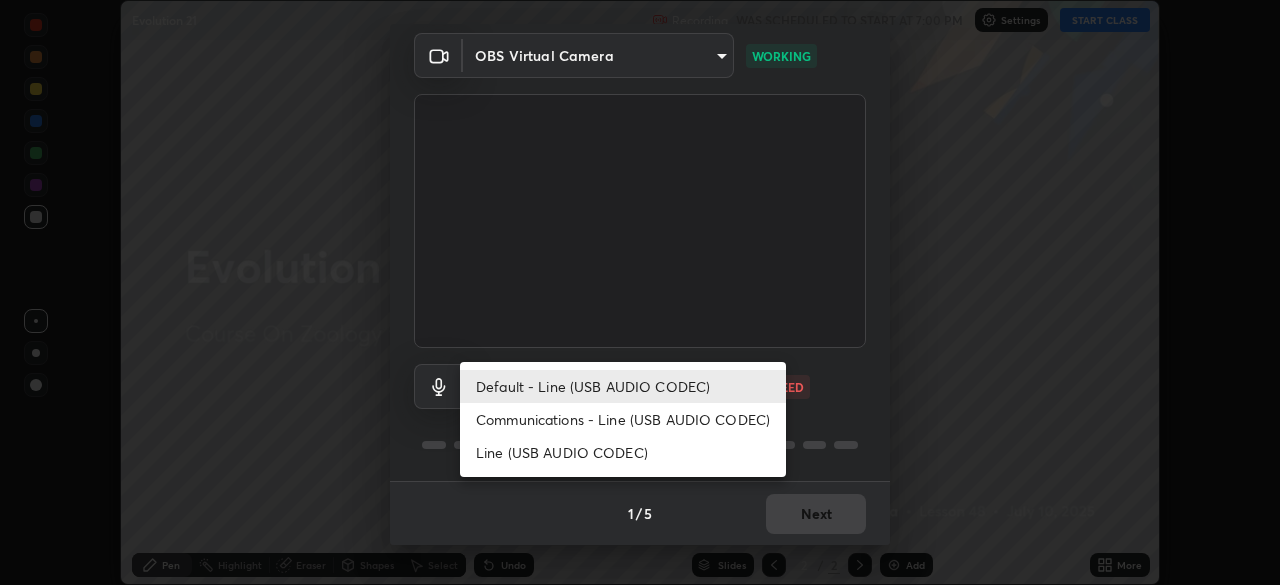 click on "Default - Line (USB AUDIO  CODEC)" at bounding box center [623, 386] 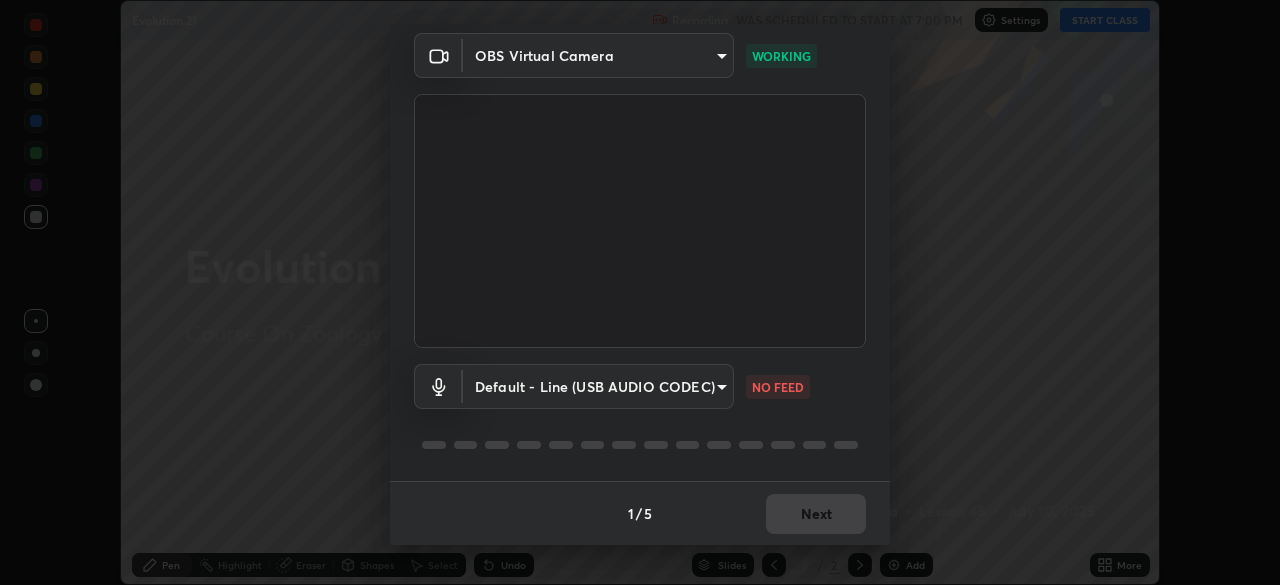 click on "Erase all Evolution 21 Recording WAS SCHEDULED TO START AT  7:00 PM Settings START CLASS Setting up your live class Evolution 21 • L48 of Course On Zoology for NEET Excel 2 2026 [PERSON_NAME] Pen Highlight Eraser Shapes Select Undo Slides 2 / 2 Add More No doubts shared Encourage your learners to ask a doubt for better clarity Report an issue Reason for reporting Buffering Chat not working Audio - Video sync issue Educator video quality low ​ Attach an image Report Media settings OBS Virtual Camera 7db3104c3122a209b332b64619111aa91615a24fb0de166504fa5909fce8eb30 WORKING Default - Line (USB AUDIO  CODEC) default NO FEED 1 / 5 Next" at bounding box center [640, 292] 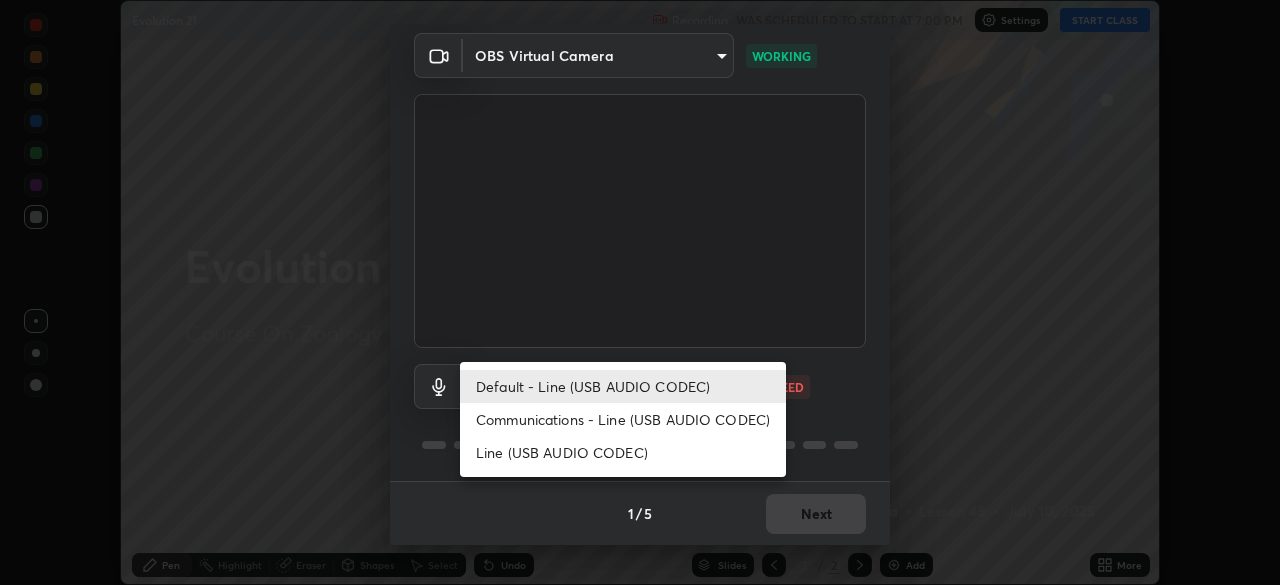 click on "Communications - Line (USB AUDIO  CODEC)" at bounding box center (623, 419) 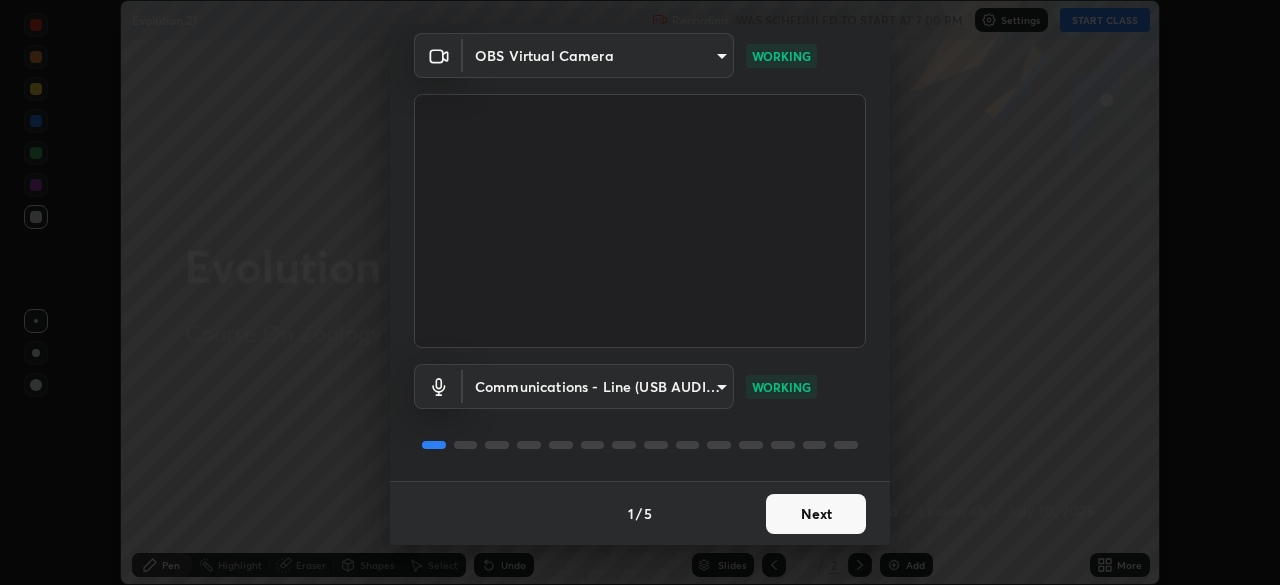 click on "Next" at bounding box center (816, 514) 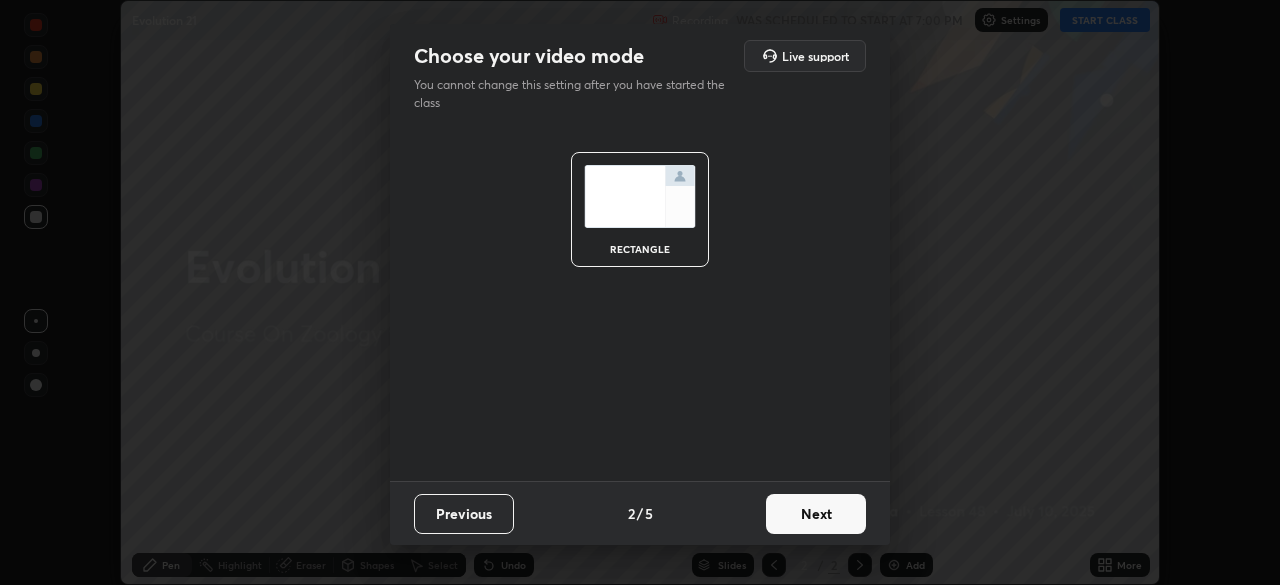 scroll, scrollTop: 0, scrollLeft: 0, axis: both 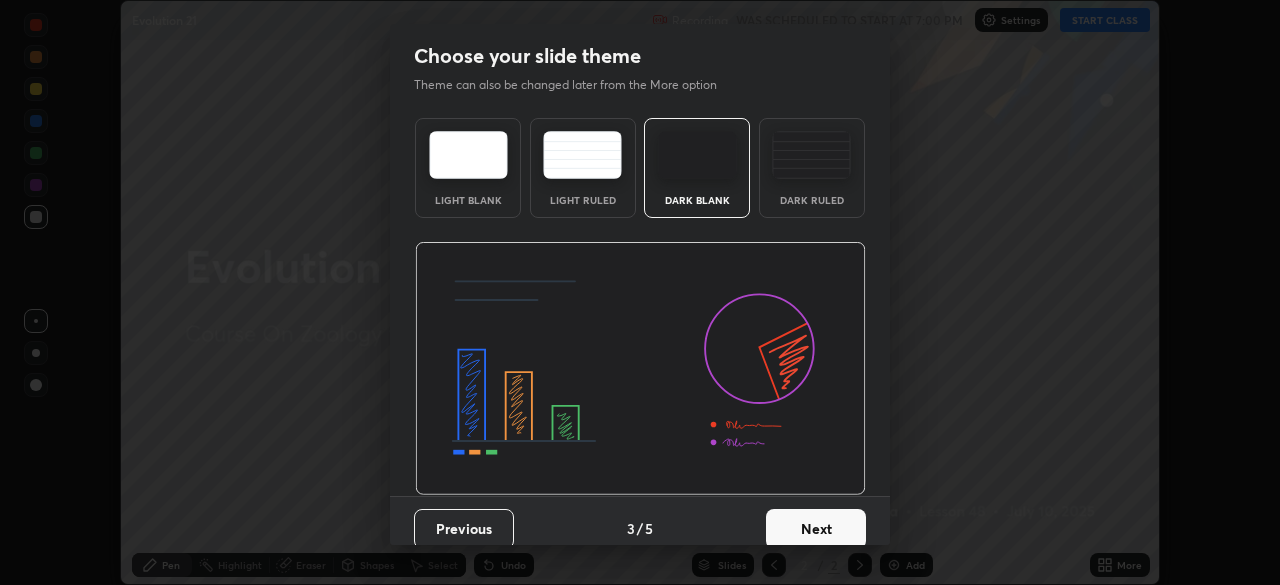 click on "Next" at bounding box center (816, 529) 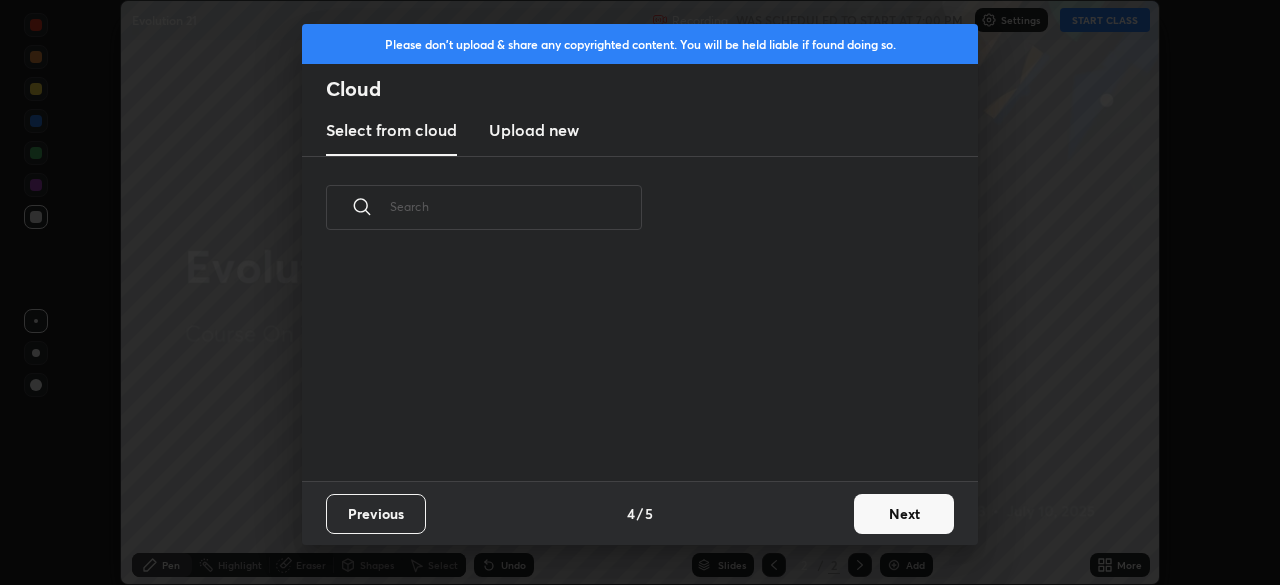 click on "Next" at bounding box center (904, 514) 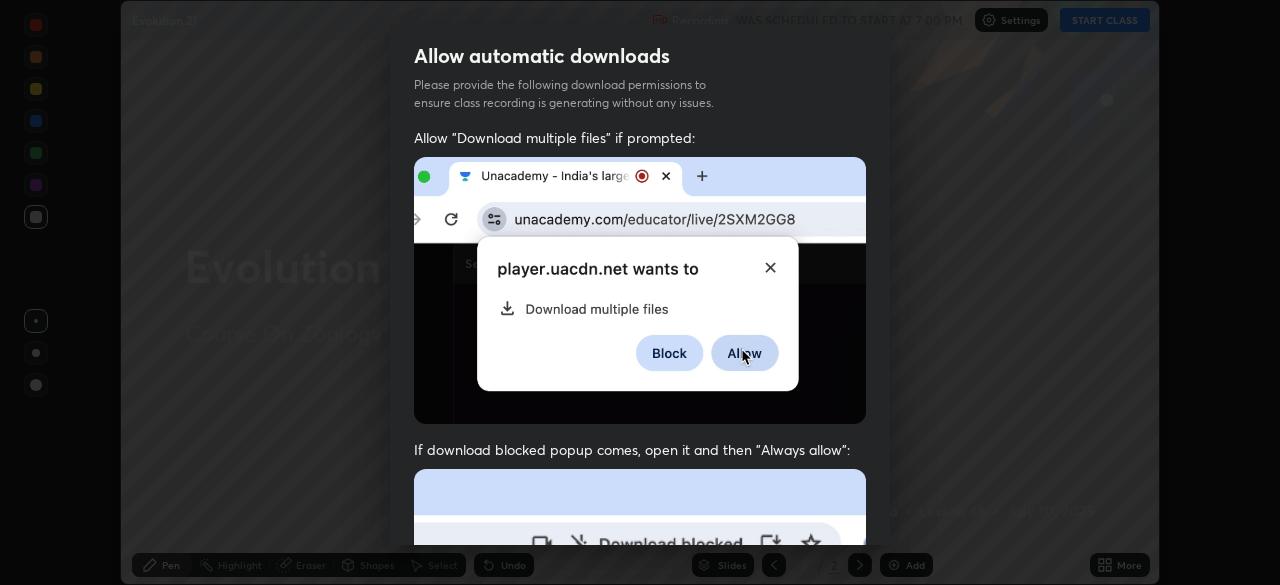 click on "Allow "Download multiple files" if prompted: If download blocked popup comes, open it and then "Always allow": I agree that if I don't provide required permissions, class recording will not be generated" at bounding box center (640, 549) 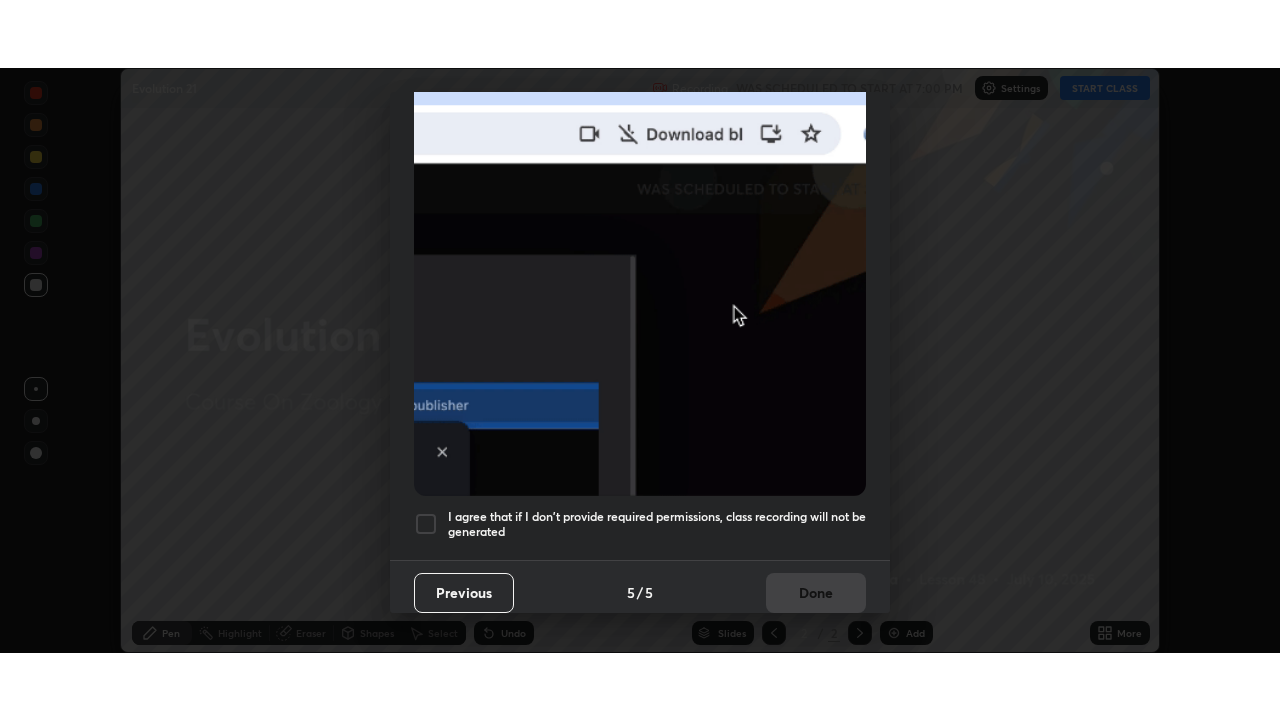 scroll, scrollTop: 479, scrollLeft: 0, axis: vertical 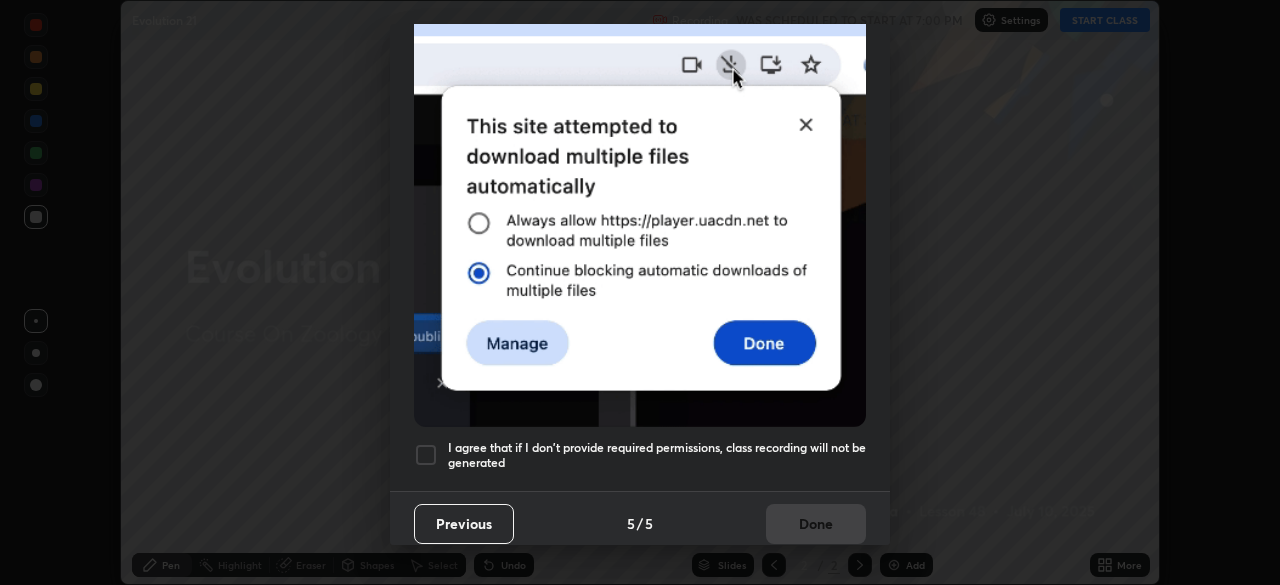 click at bounding box center (426, 455) 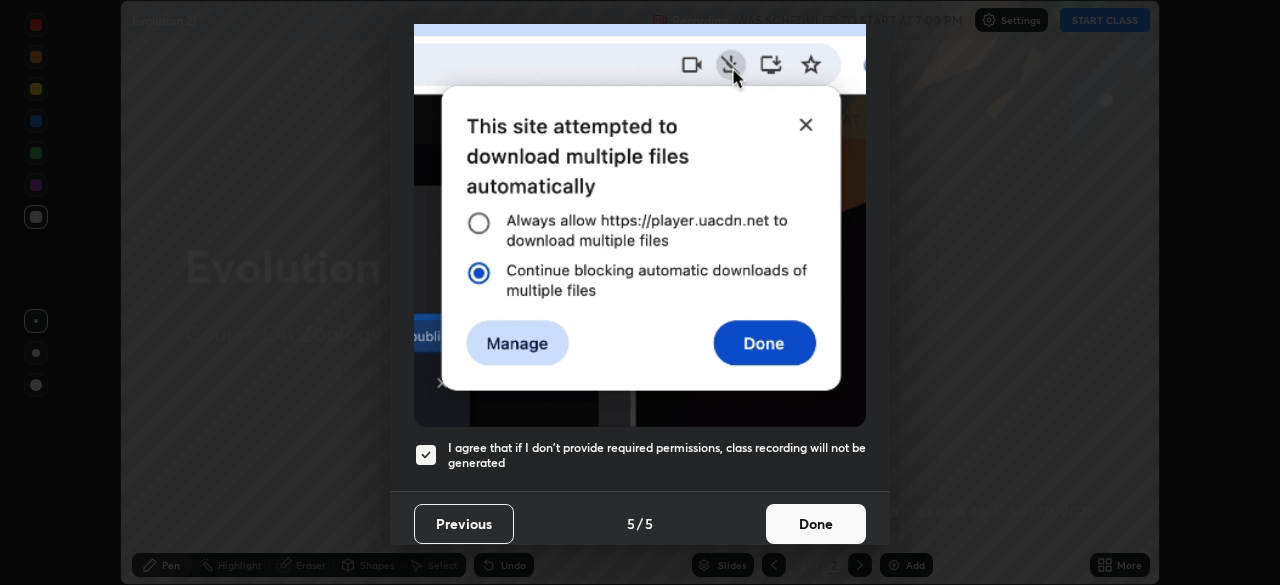 click on "Done" at bounding box center (816, 524) 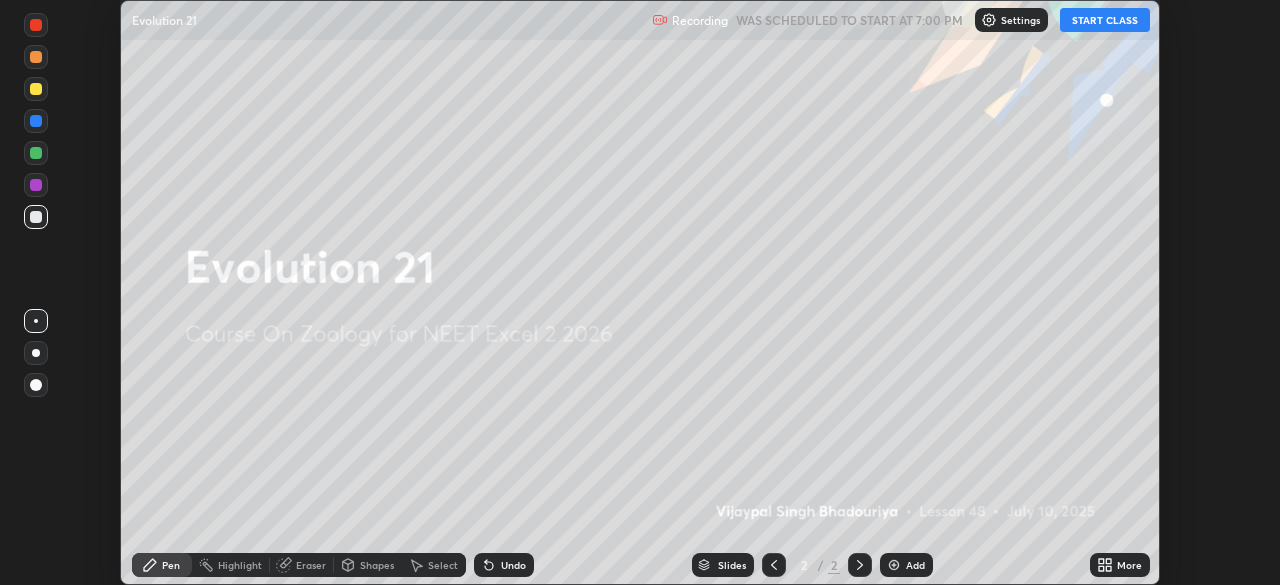 click on "START CLASS" at bounding box center (1105, 20) 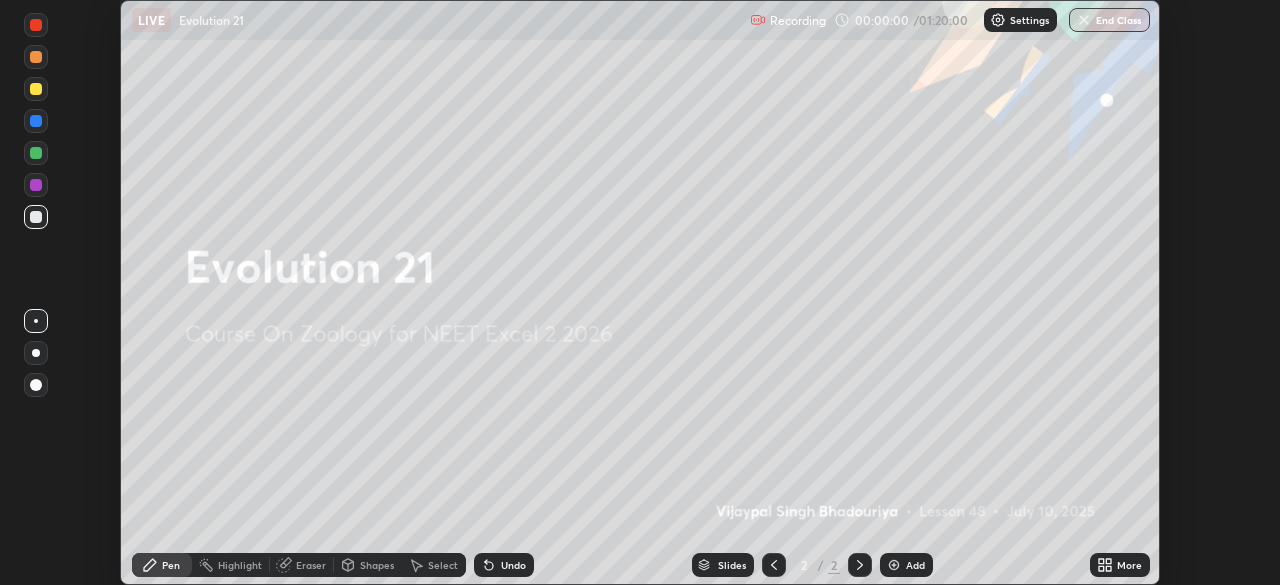 click 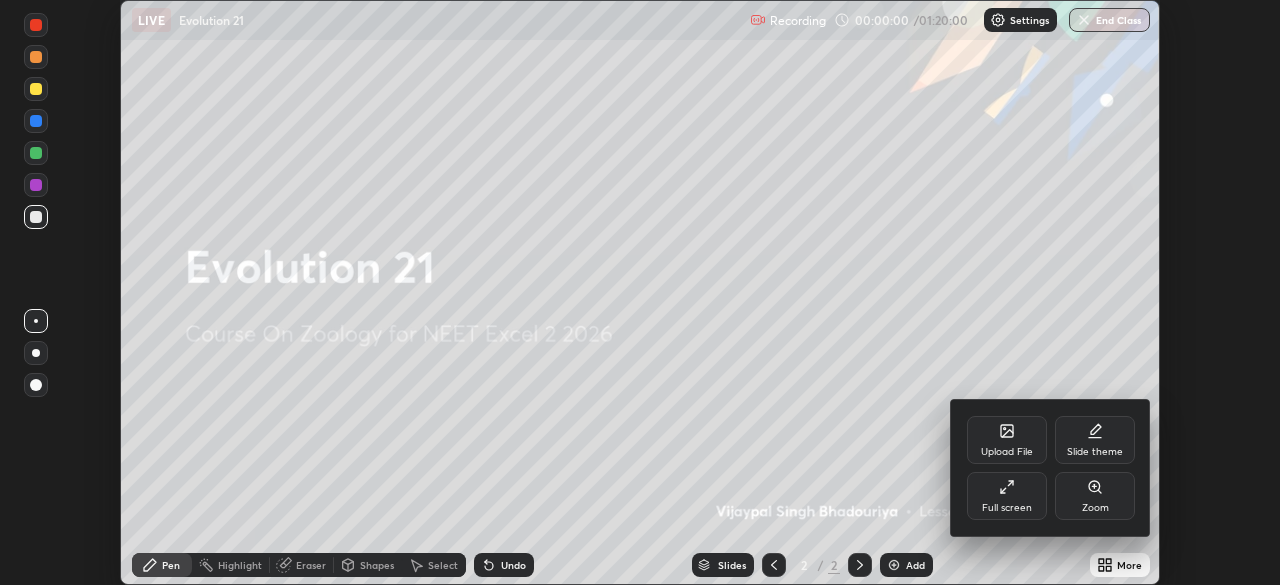 click on "Full screen" at bounding box center (1007, 508) 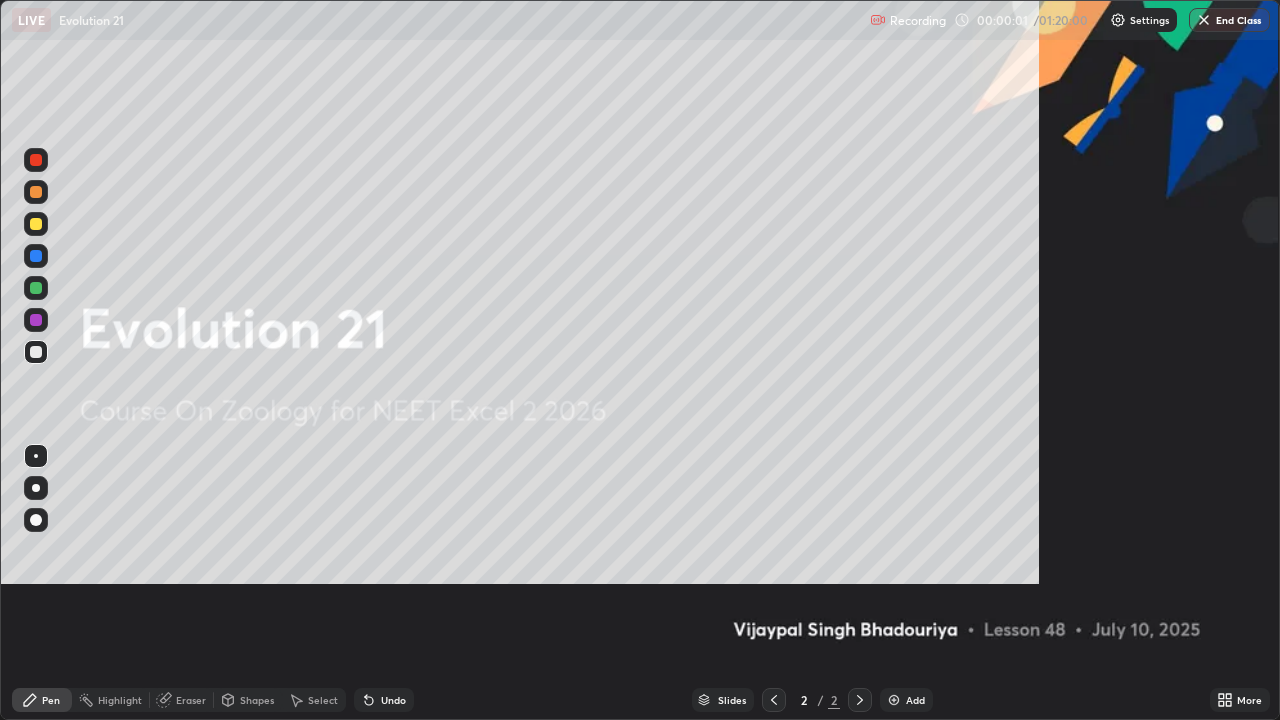 scroll, scrollTop: 99280, scrollLeft: 98720, axis: both 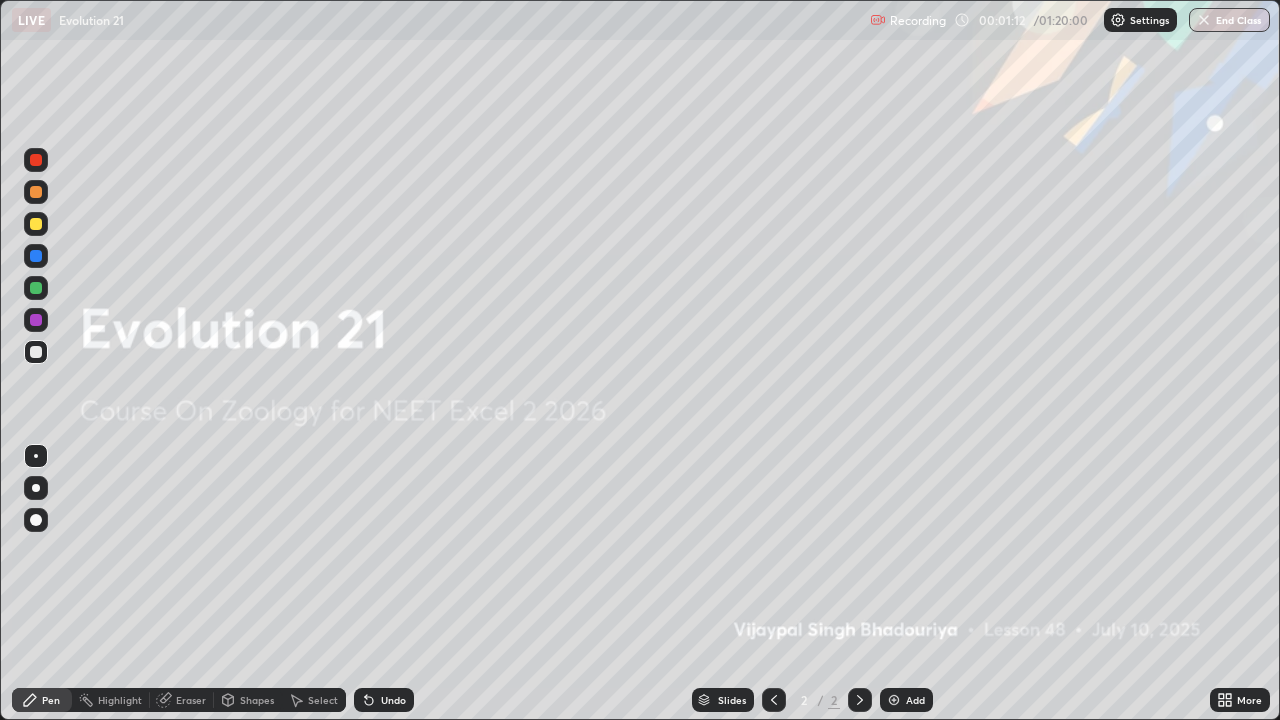 click on "Add" at bounding box center [915, 700] 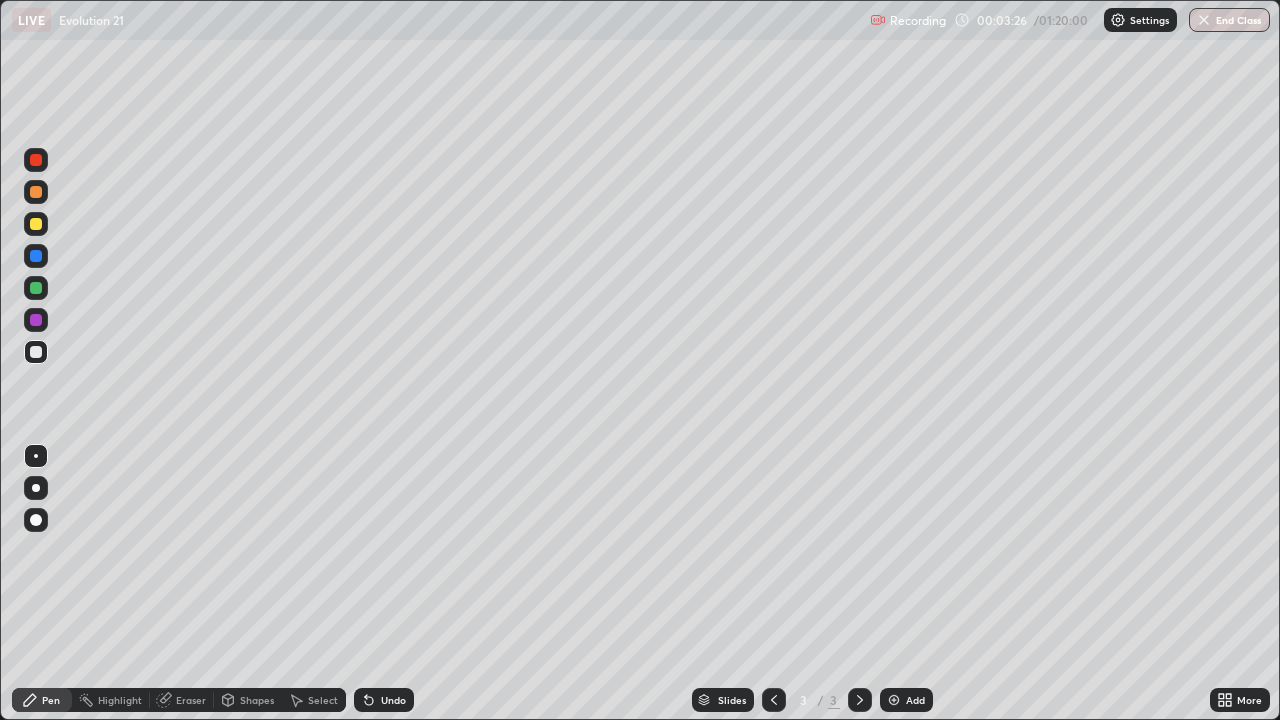 click on "Undo" at bounding box center (393, 700) 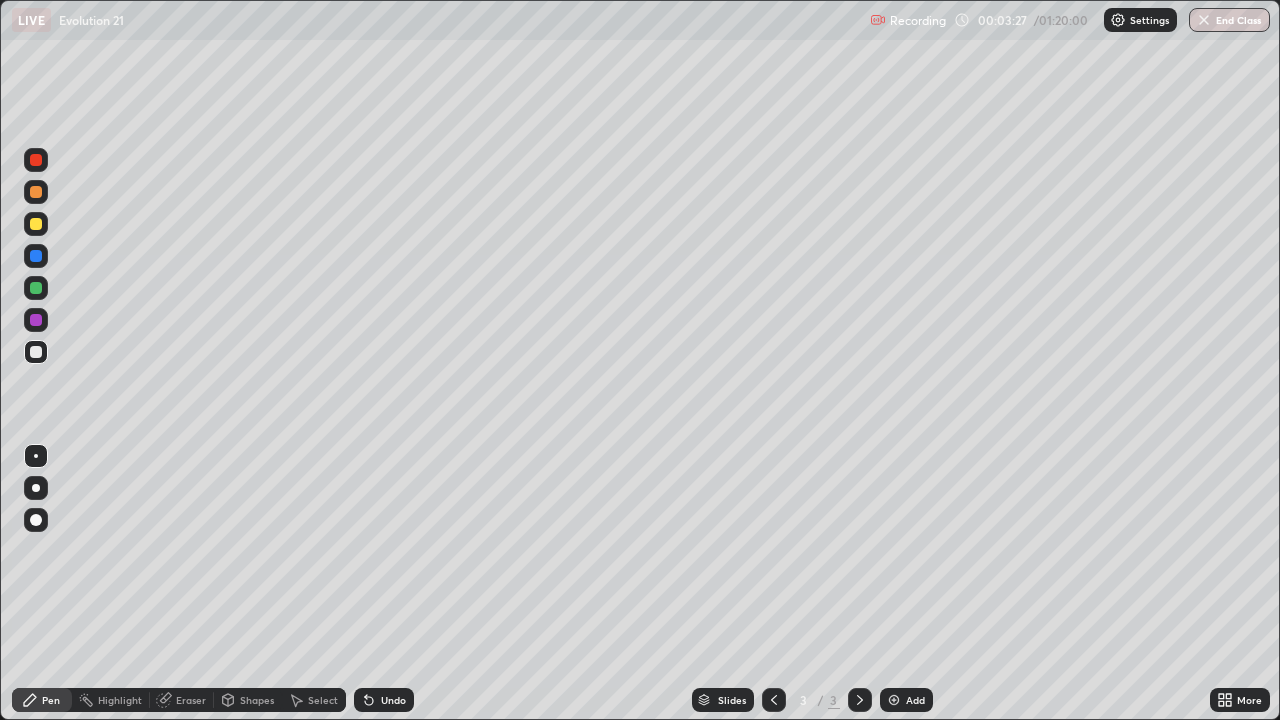 click on "Undo" at bounding box center [393, 700] 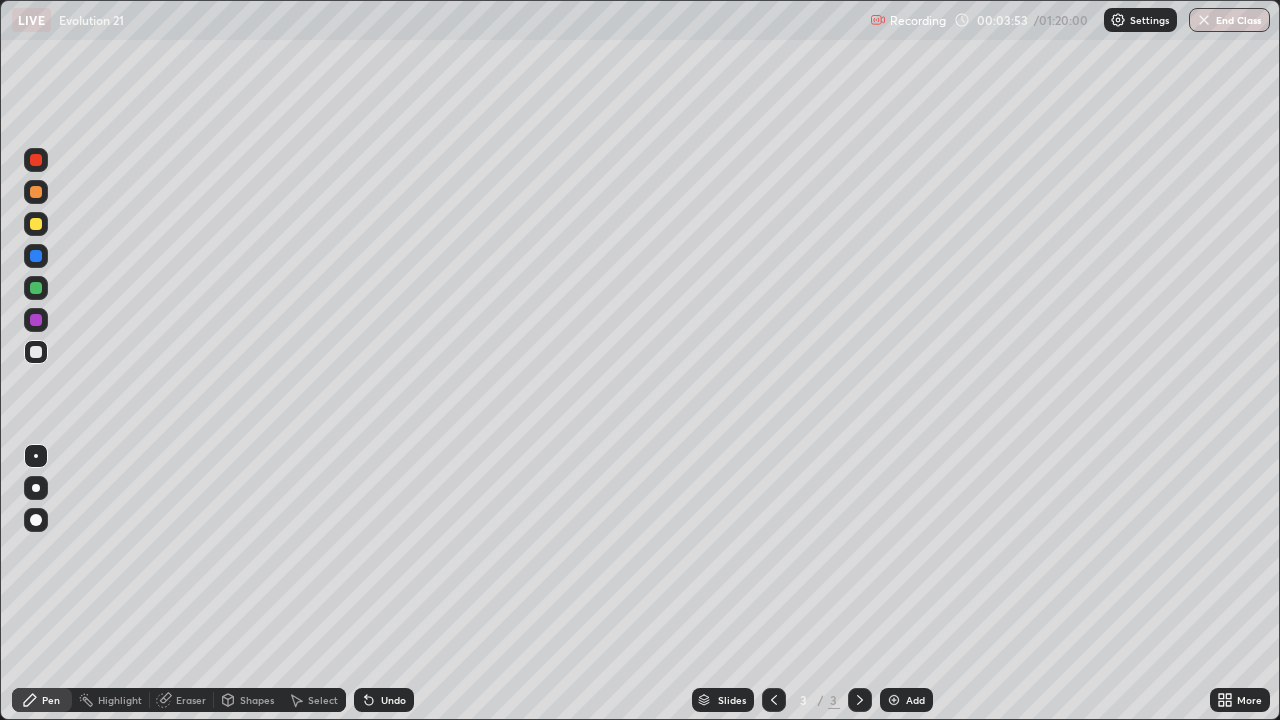 click 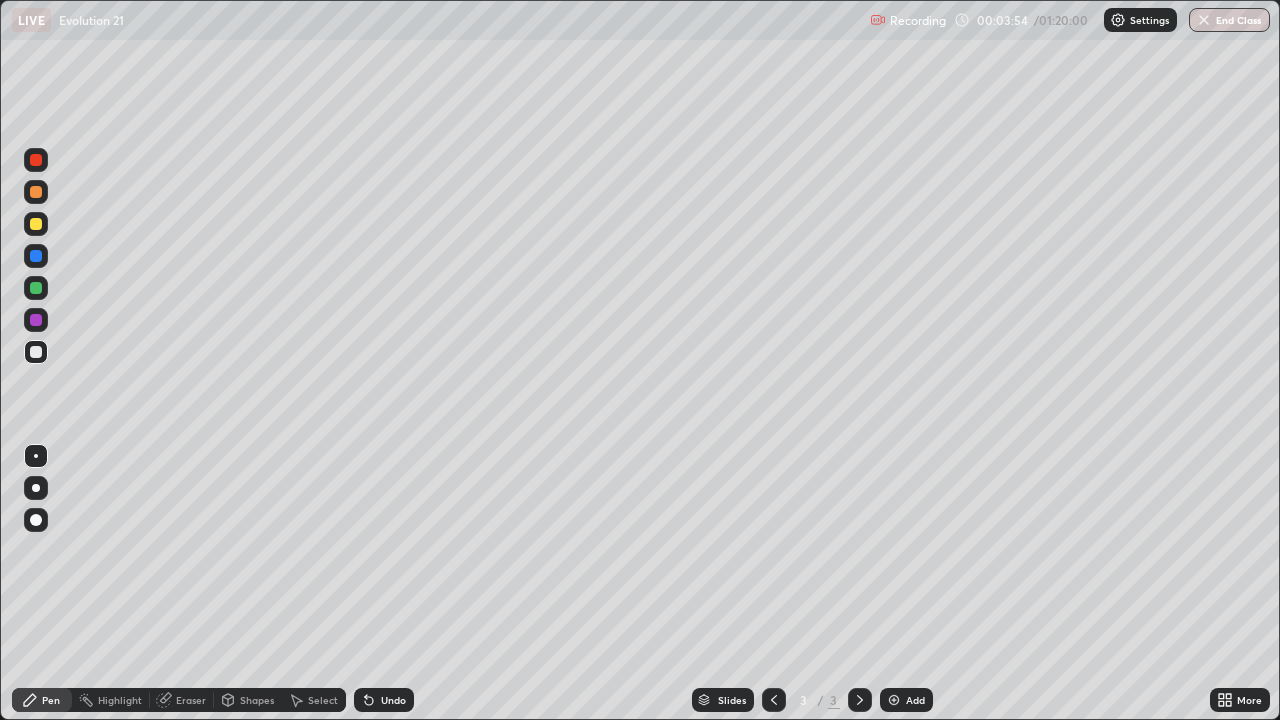 click on "Undo" at bounding box center (384, 700) 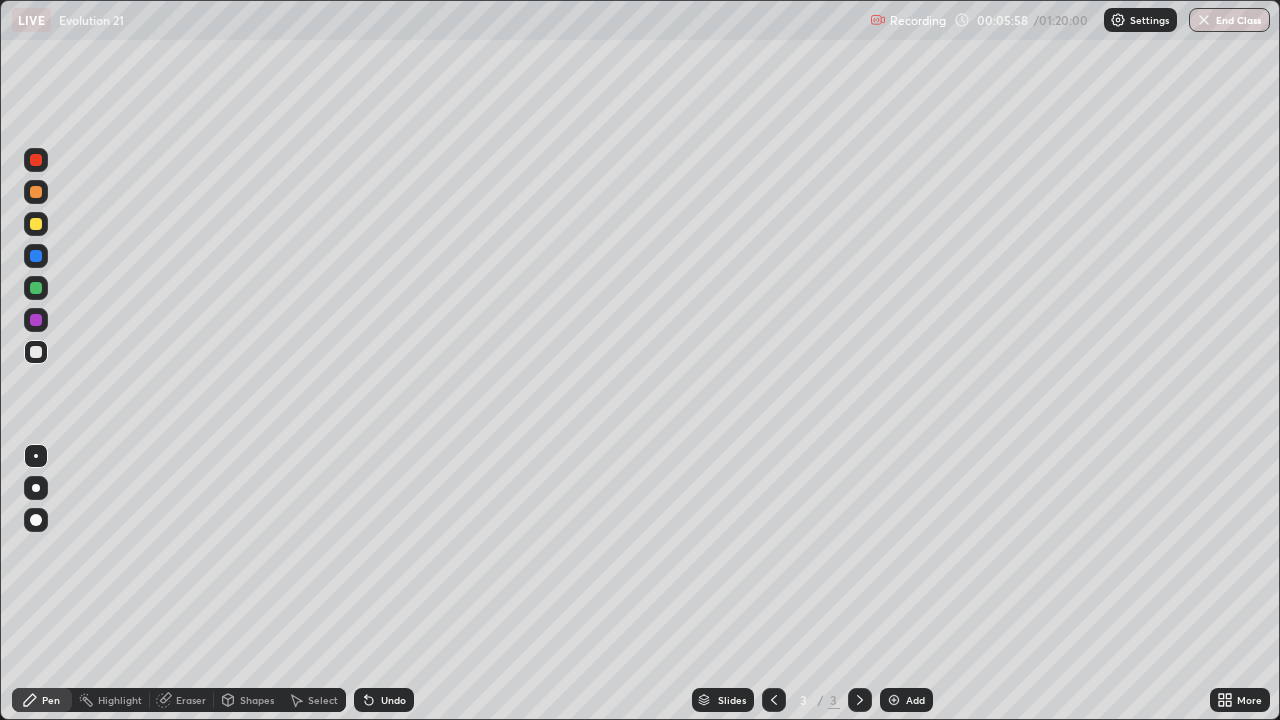 click at bounding box center [894, 700] 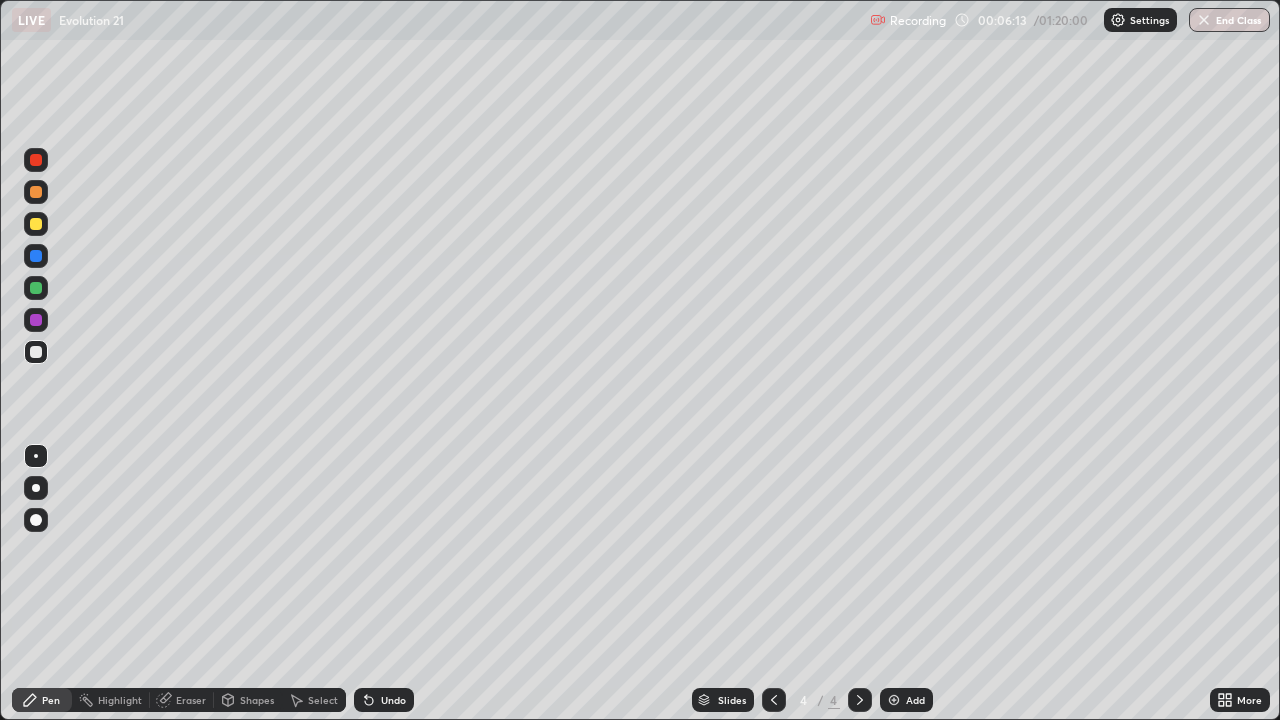 click on "Undo" at bounding box center [384, 700] 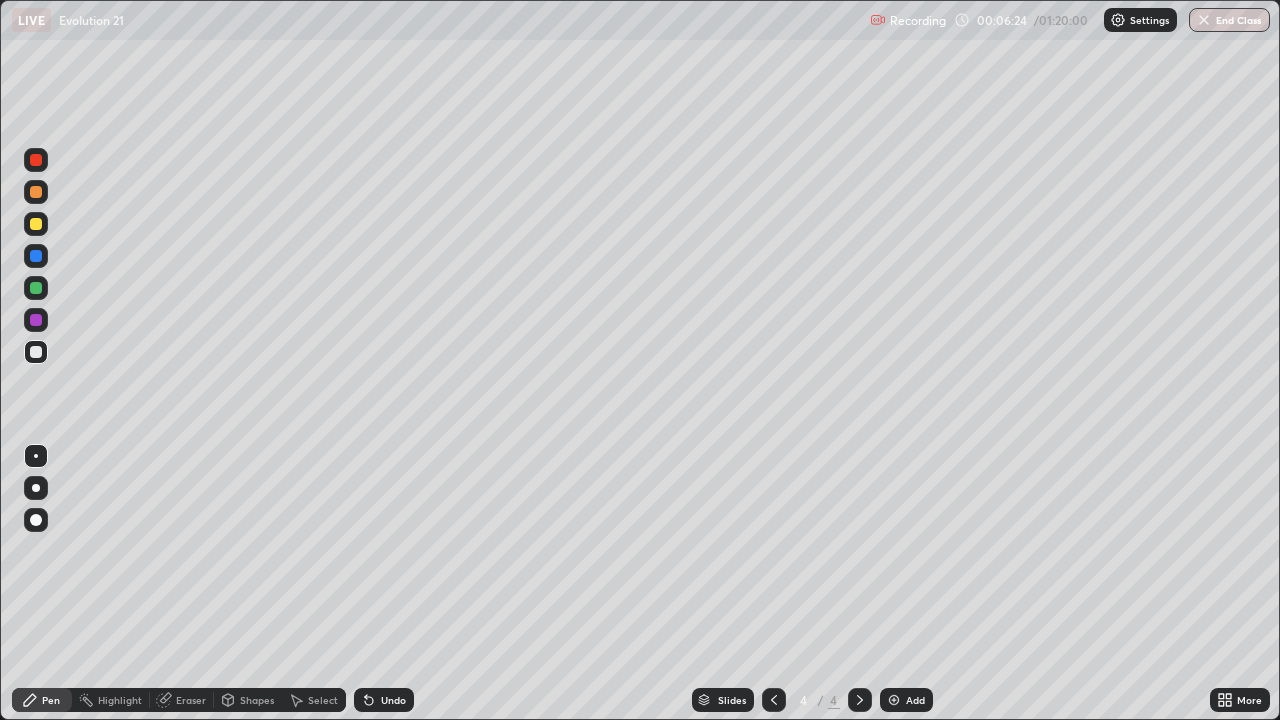 click on "Undo" at bounding box center (393, 700) 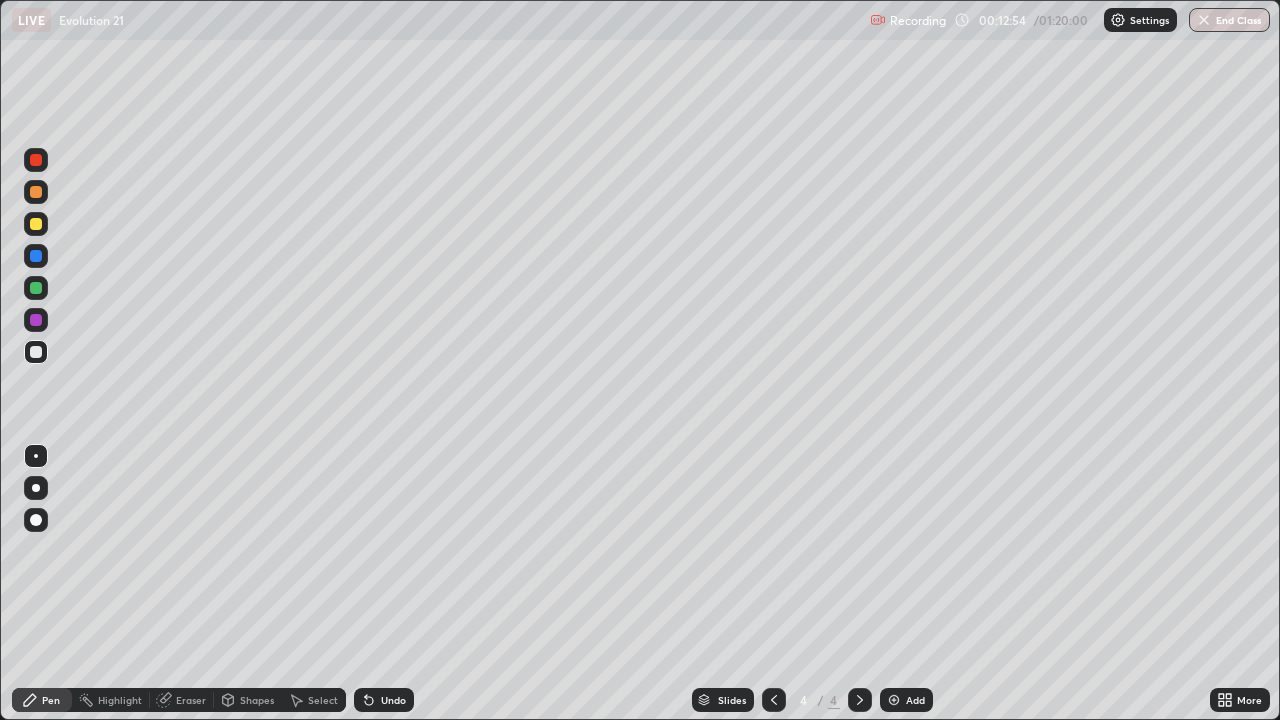 click at bounding box center [894, 700] 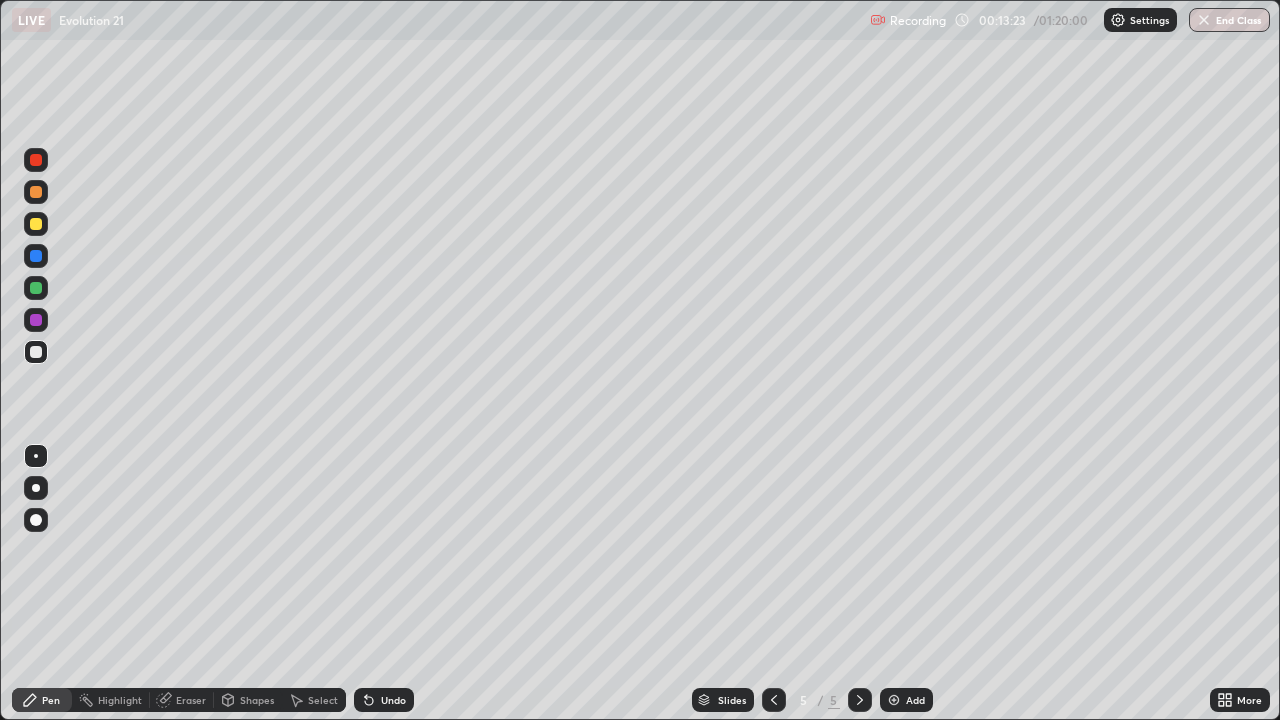 click 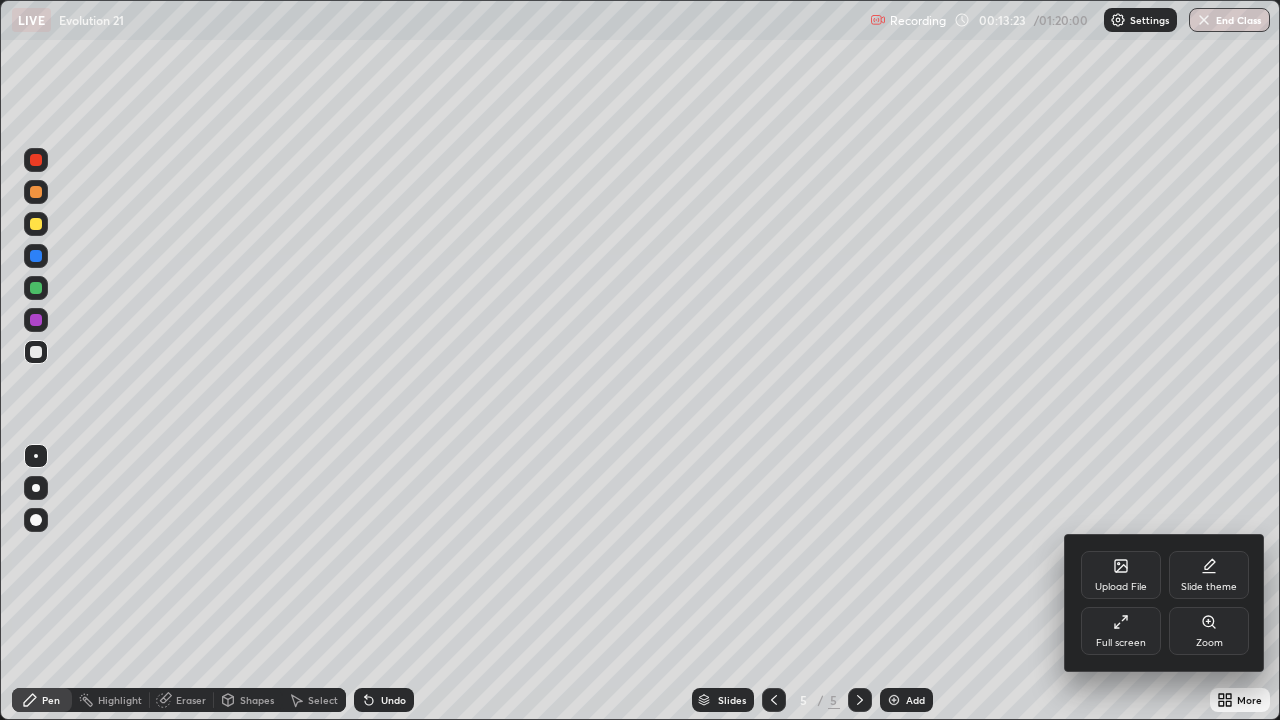 click on "Upload File" at bounding box center (1121, 575) 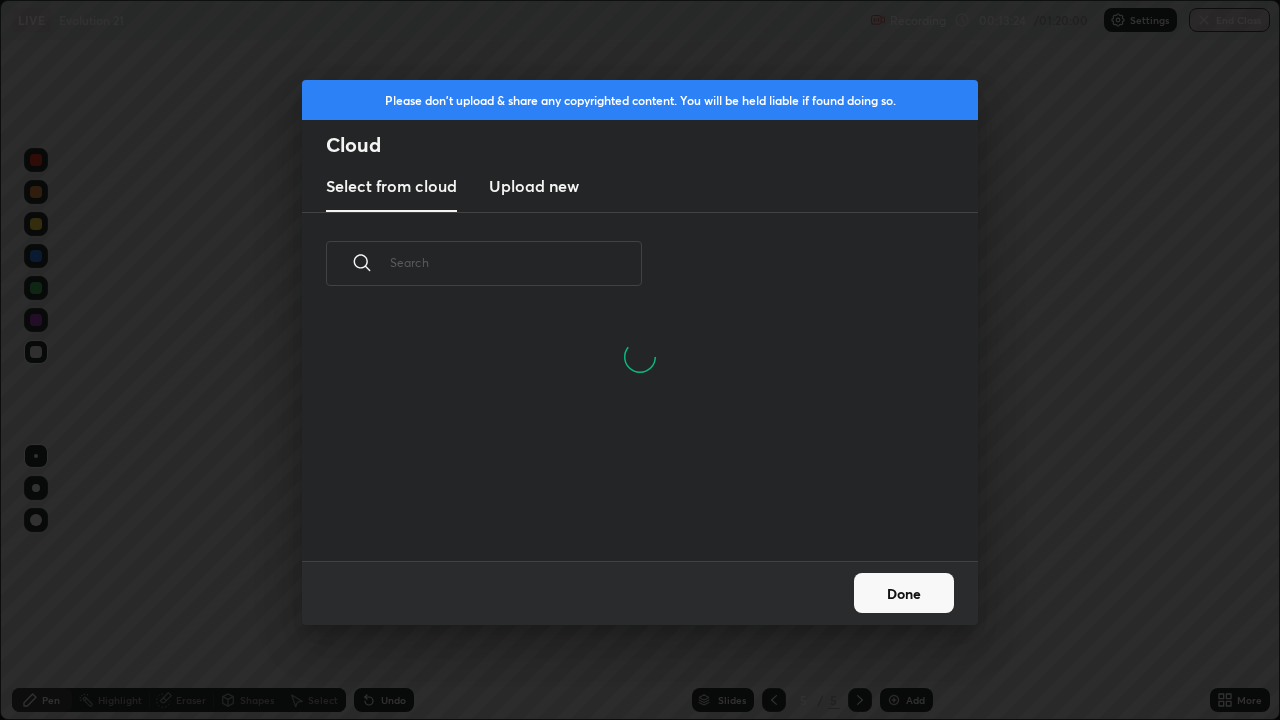 scroll, scrollTop: 7, scrollLeft: 11, axis: both 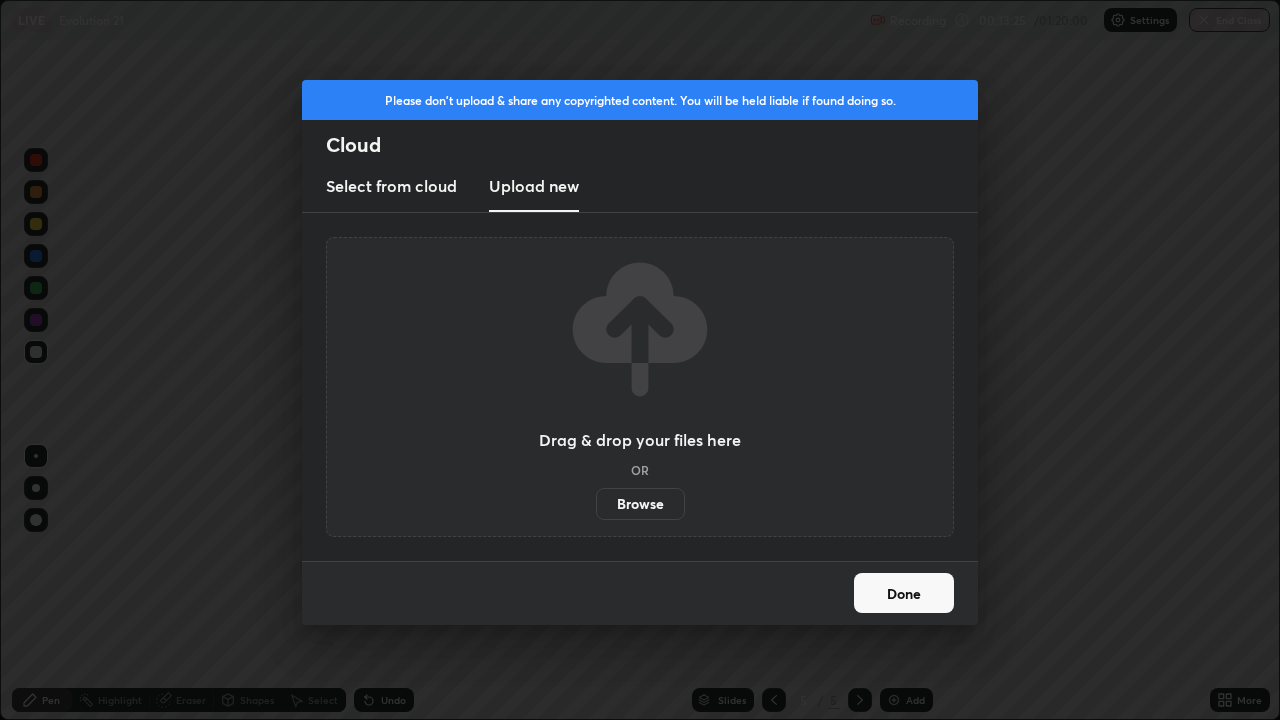 click on "Browse" at bounding box center (640, 504) 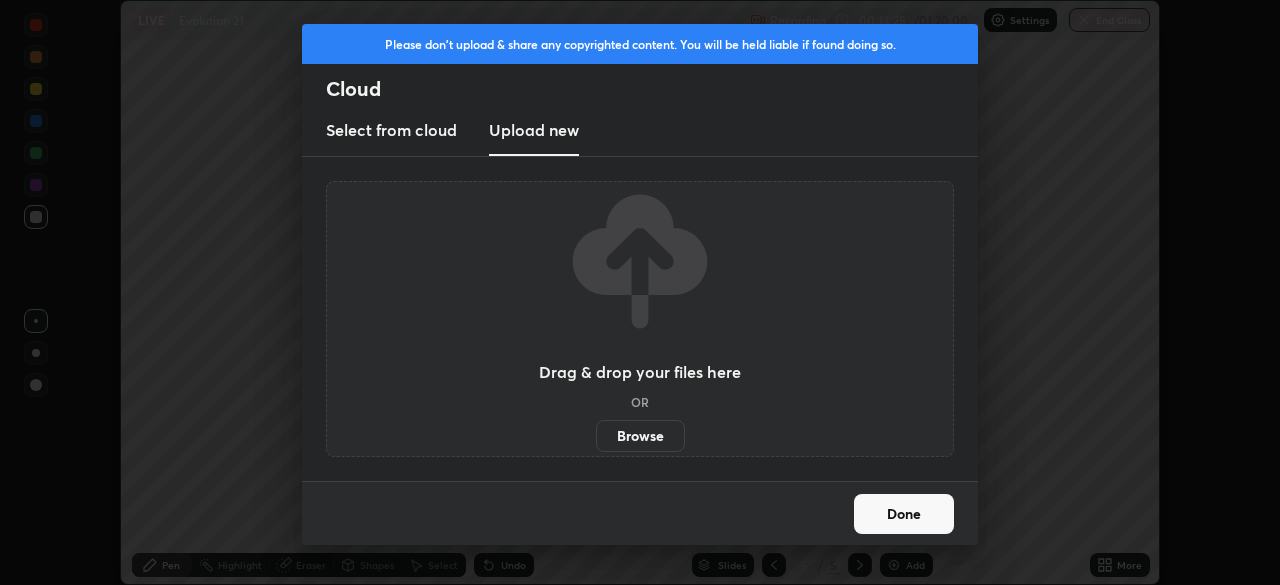 scroll, scrollTop: 585, scrollLeft: 1280, axis: both 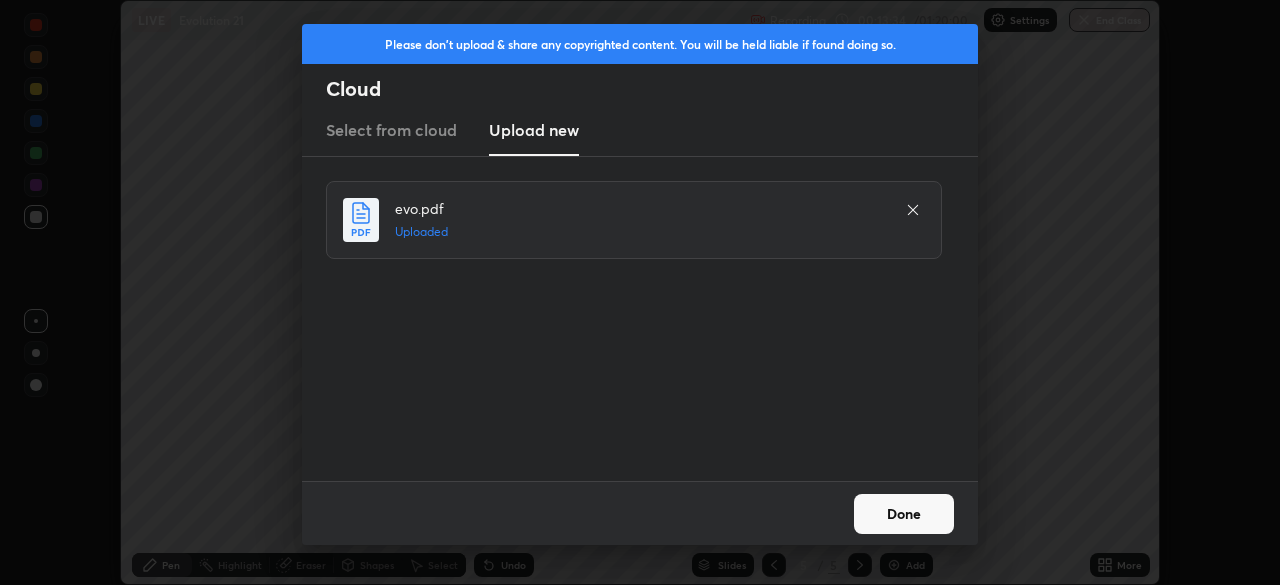 click on "Done" at bounding box center [904, 514] 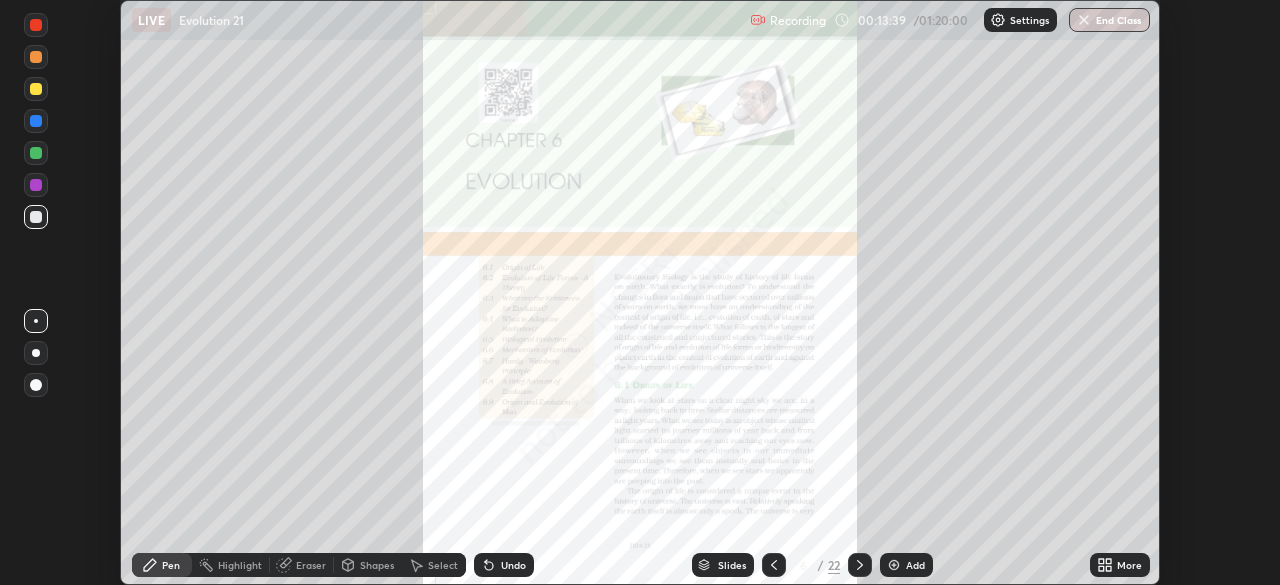 click on "/" at bounding box center (821, 565) 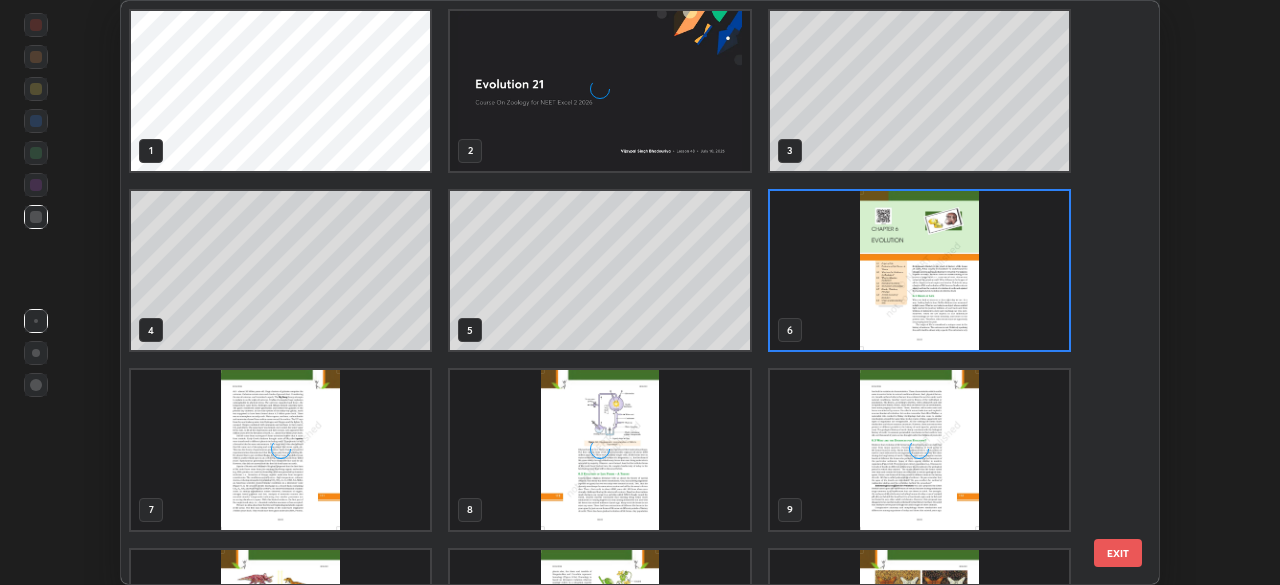 scroll, scrollTop: 7, scrollLeft: 11, axis: both 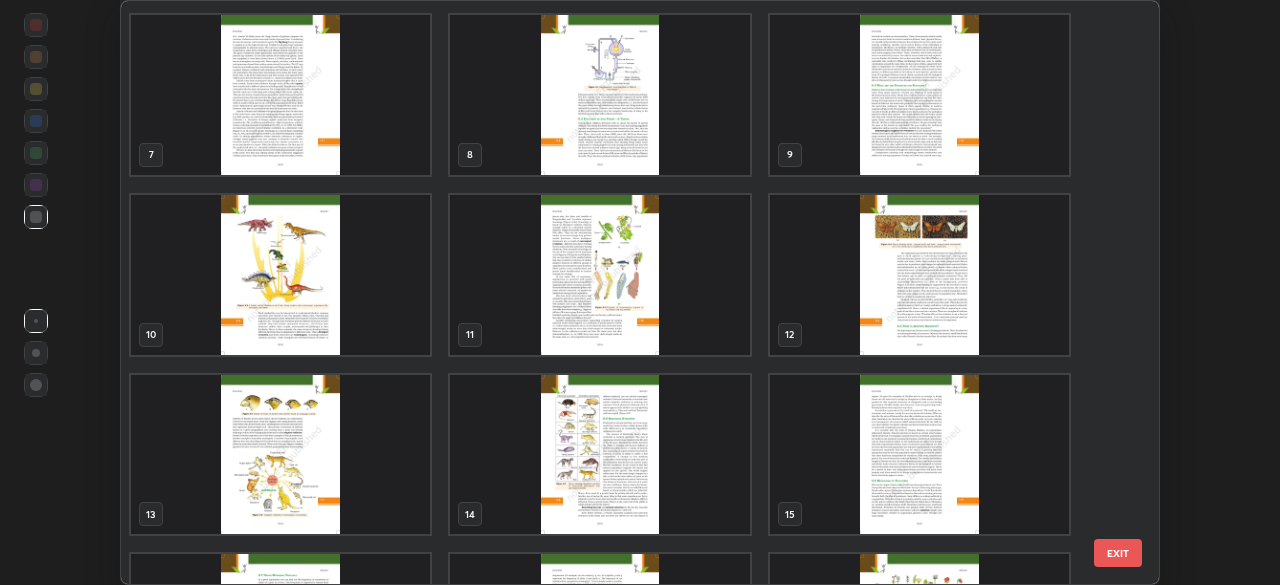 click at bounding box center [280, 95] 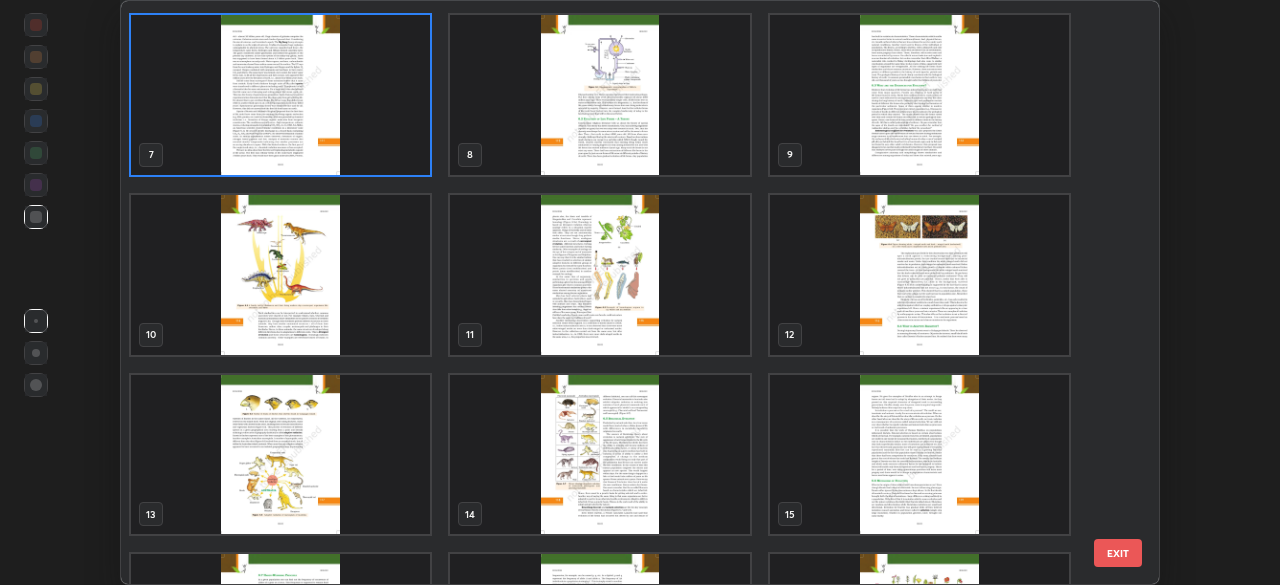 click at bounding box center (280, 95) 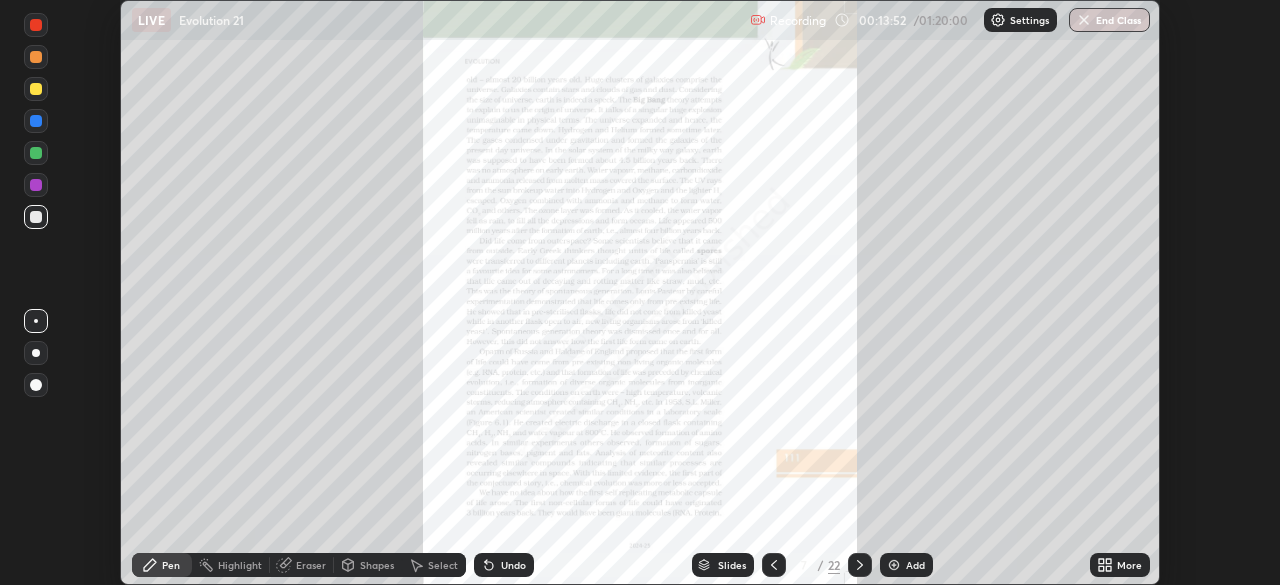 click 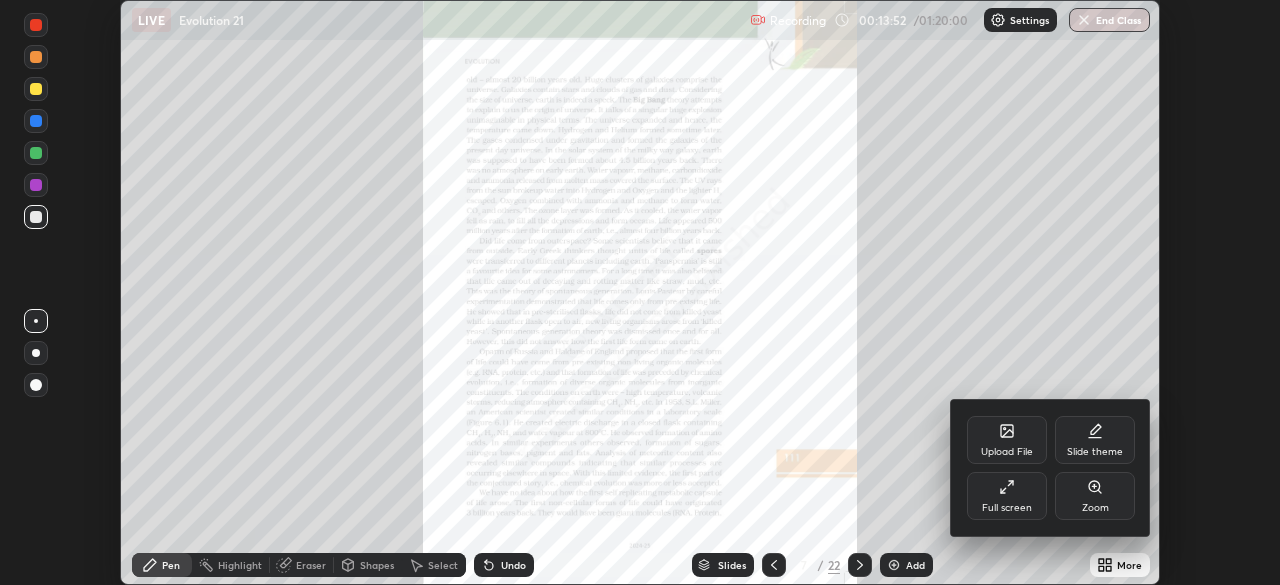 click 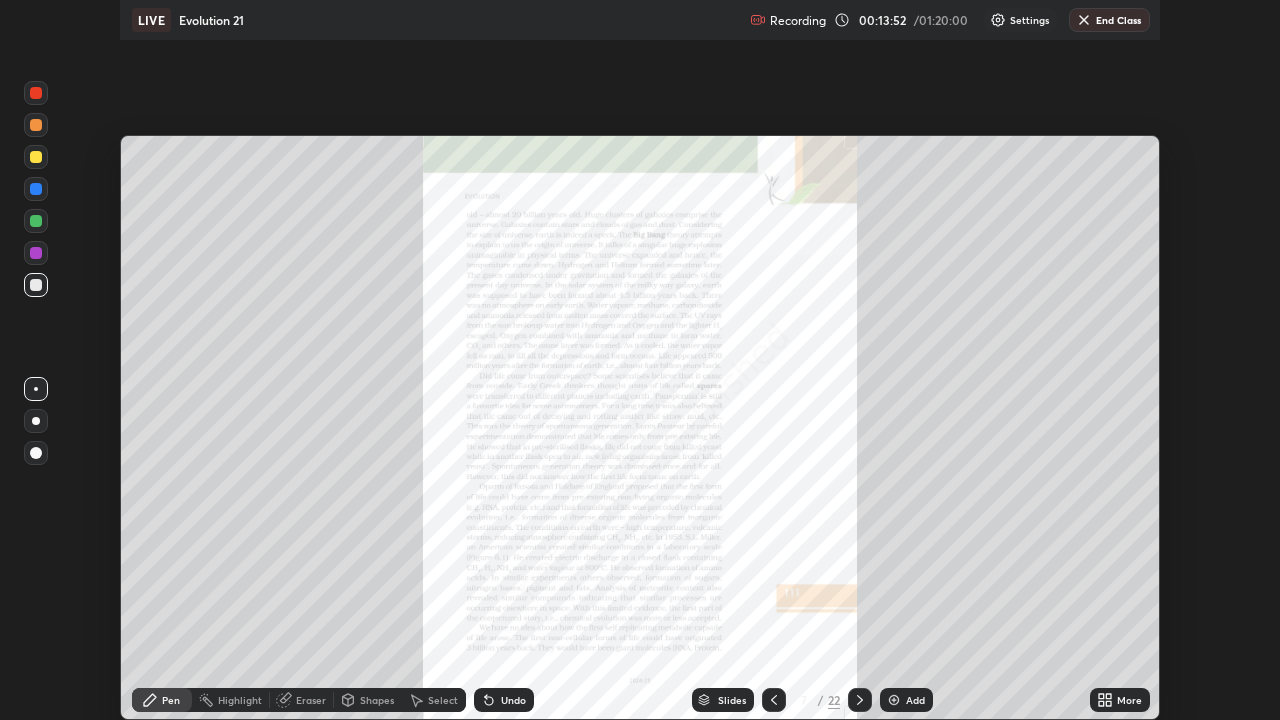 scroll, scrollTop: 99280, scrollLeft: 98720, axis: both 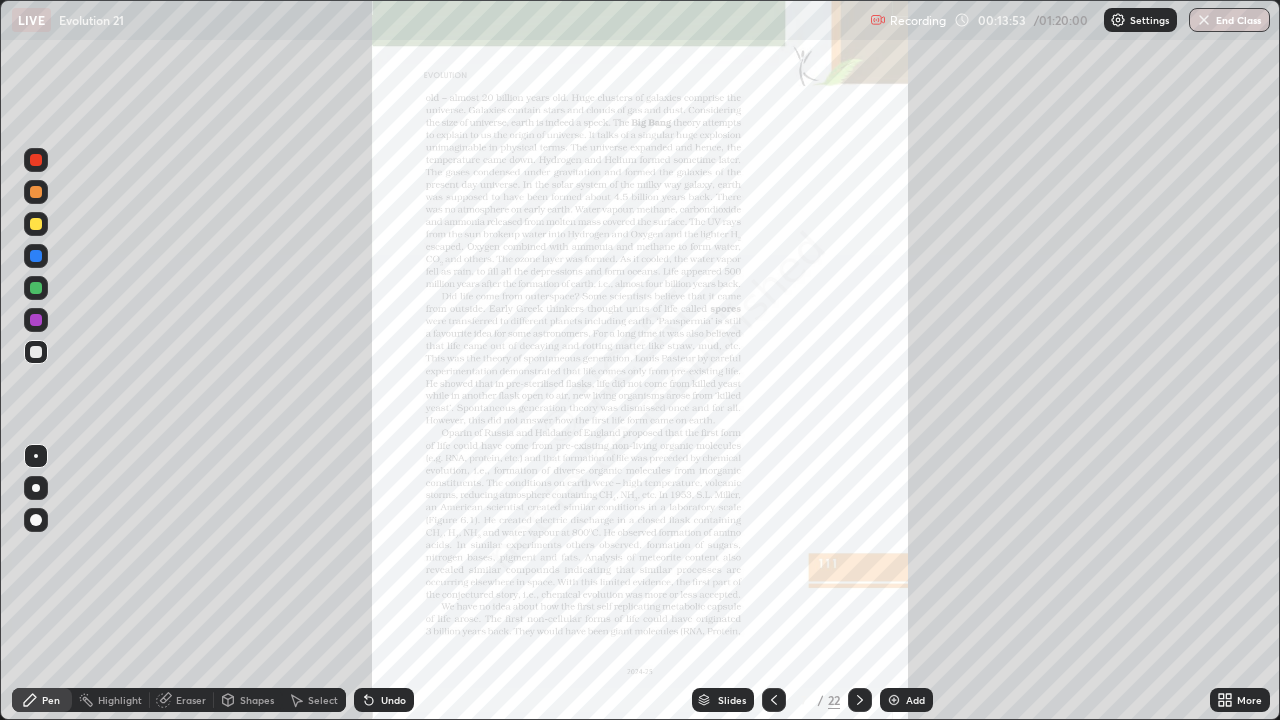 click 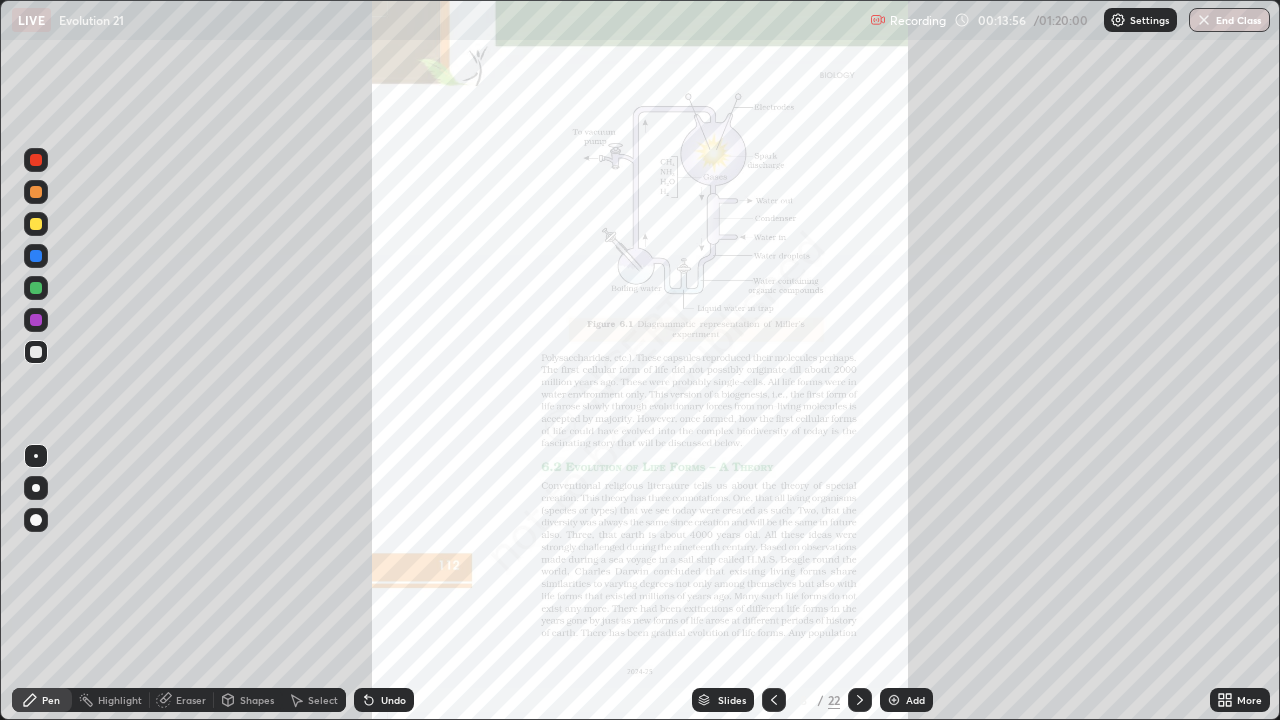 click 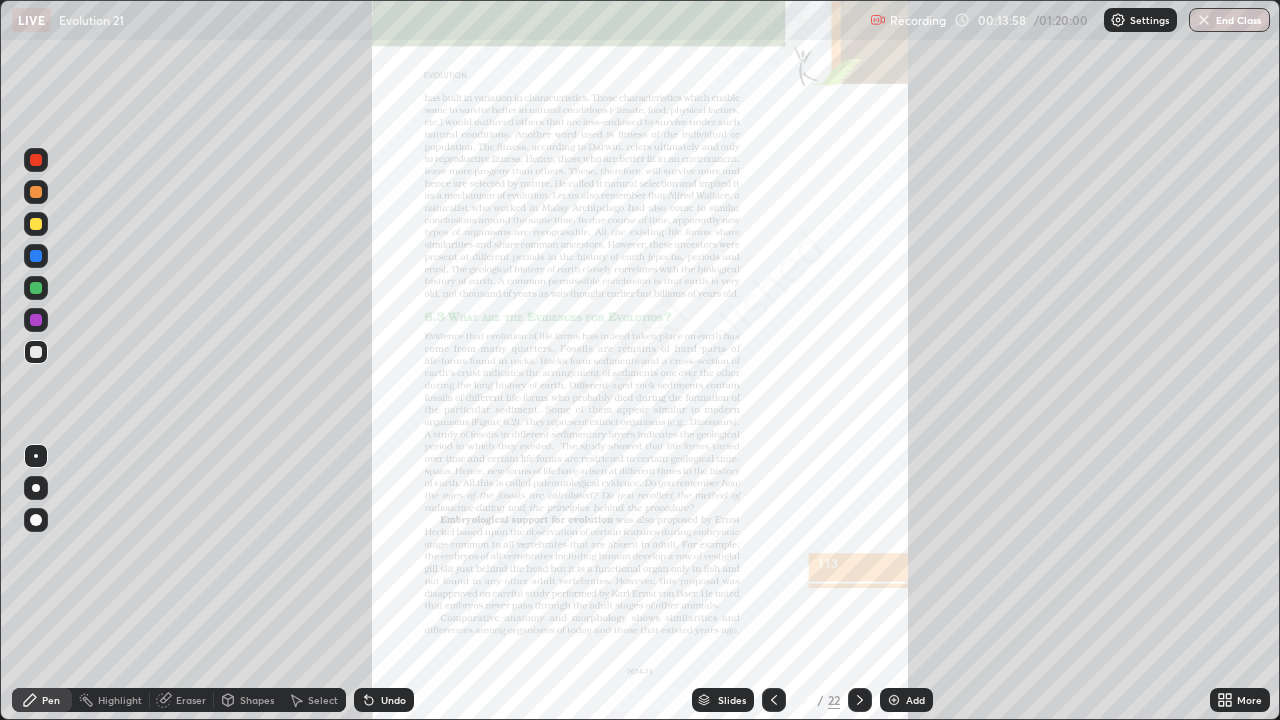 click at bounding box center (860, 700) 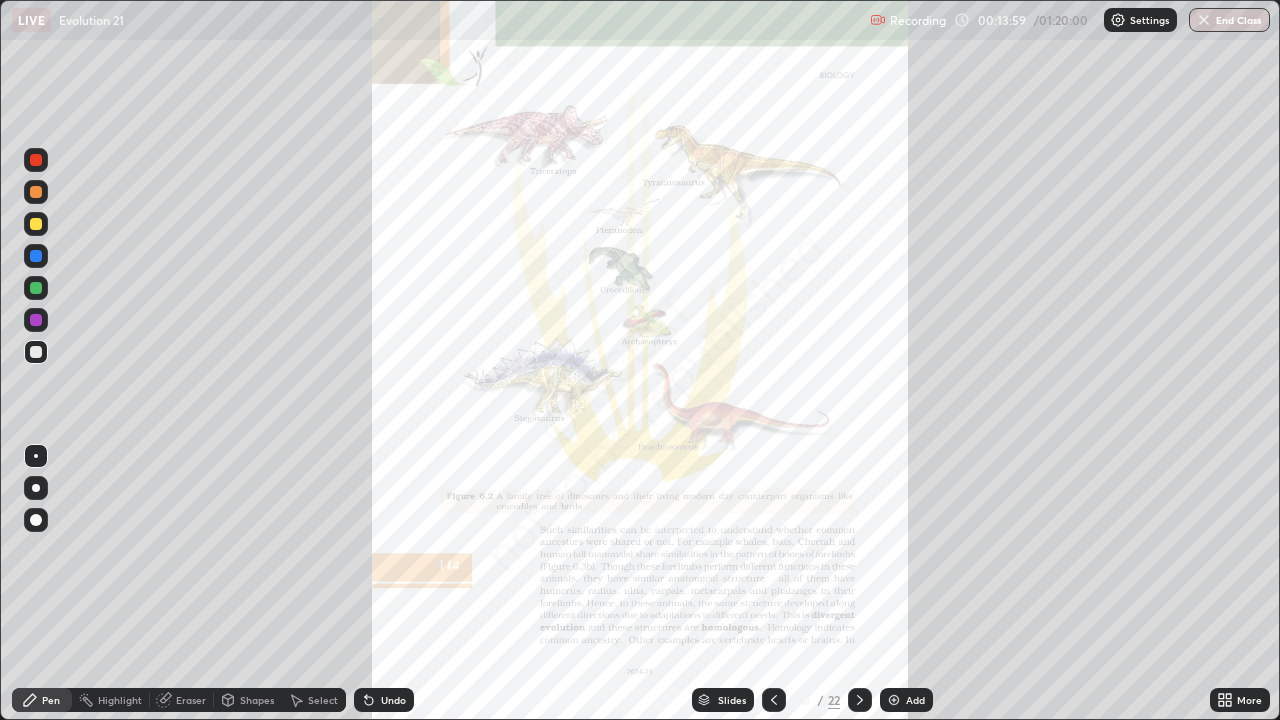 click 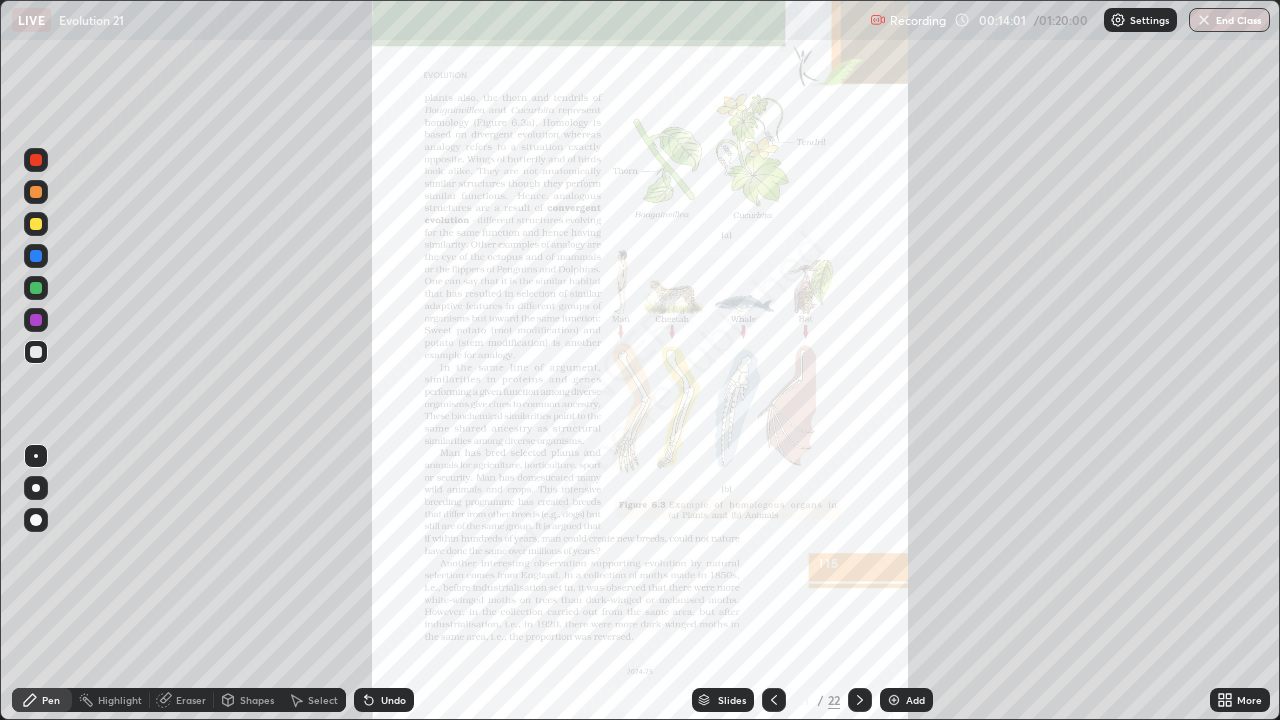 click 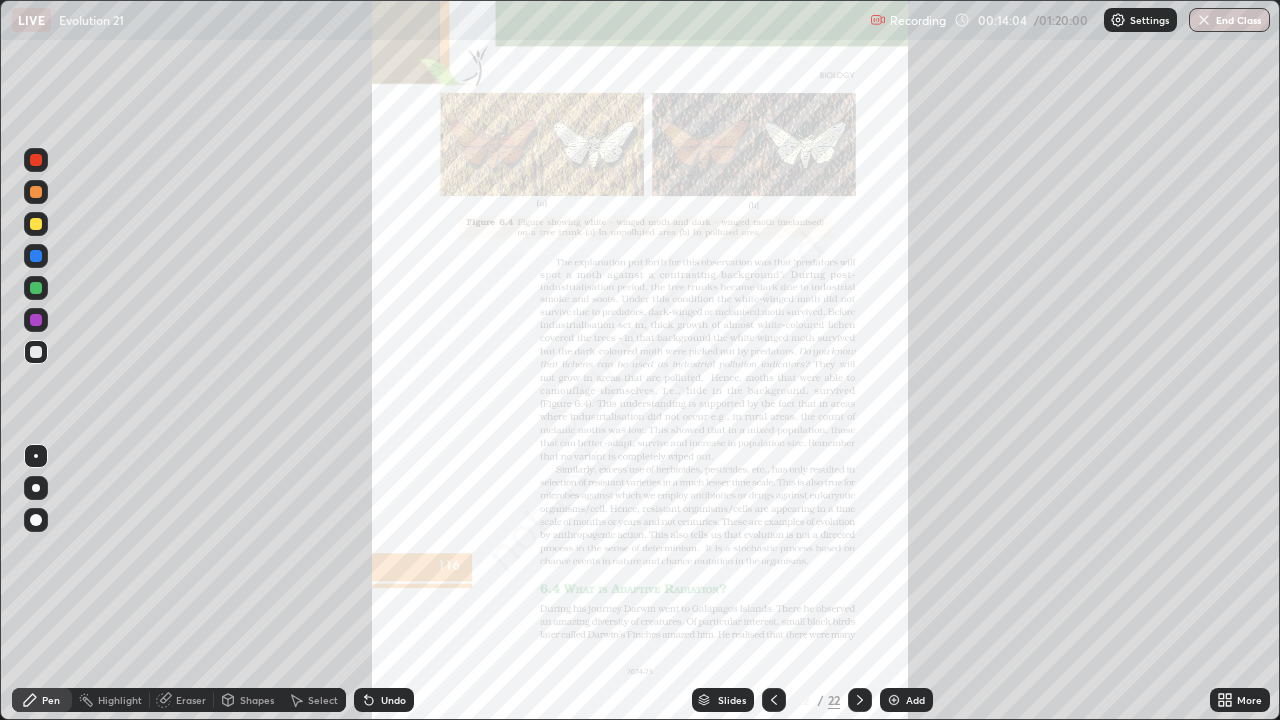 click 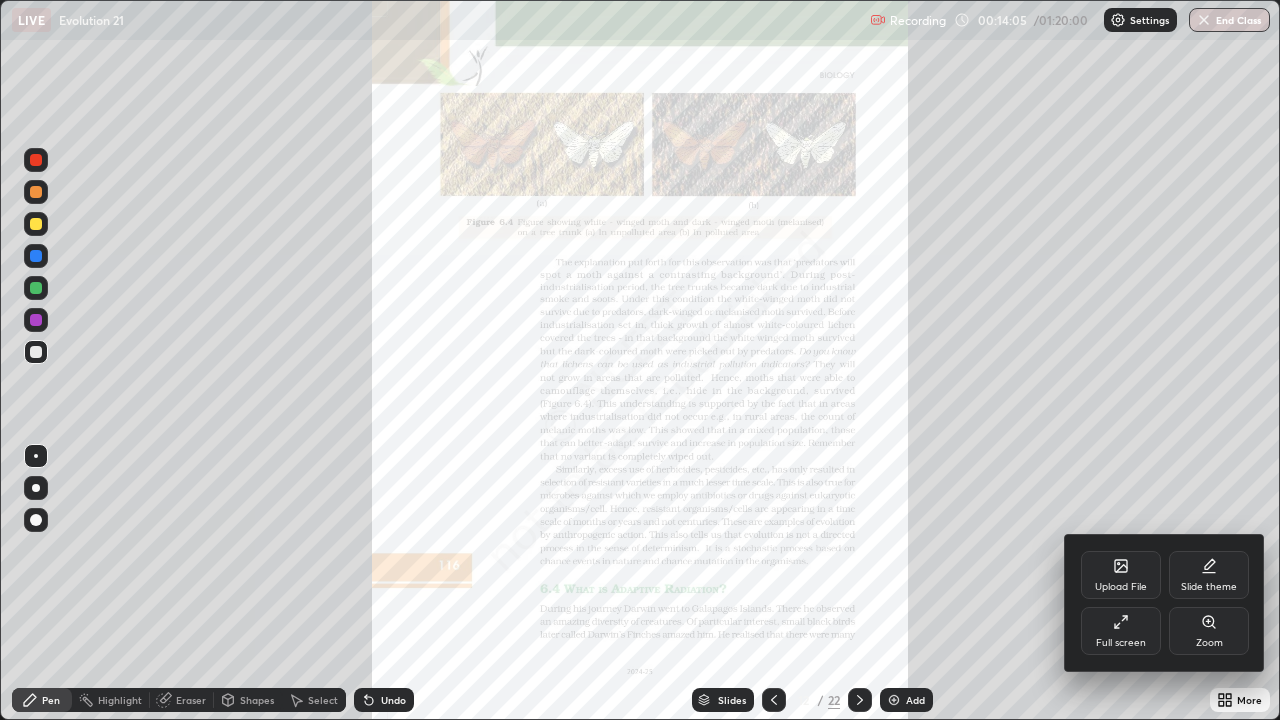 click on "Zoom" at bounding box center (1209, 643) 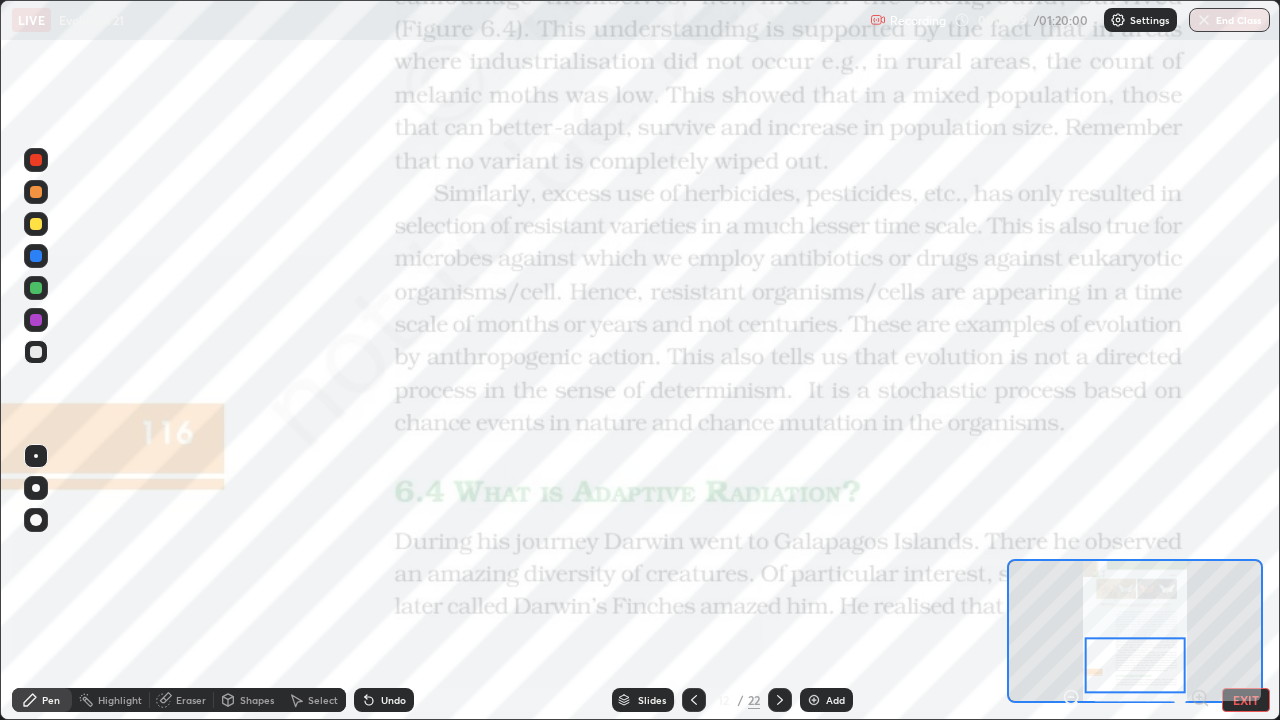 click at bounding box center [36, 320] 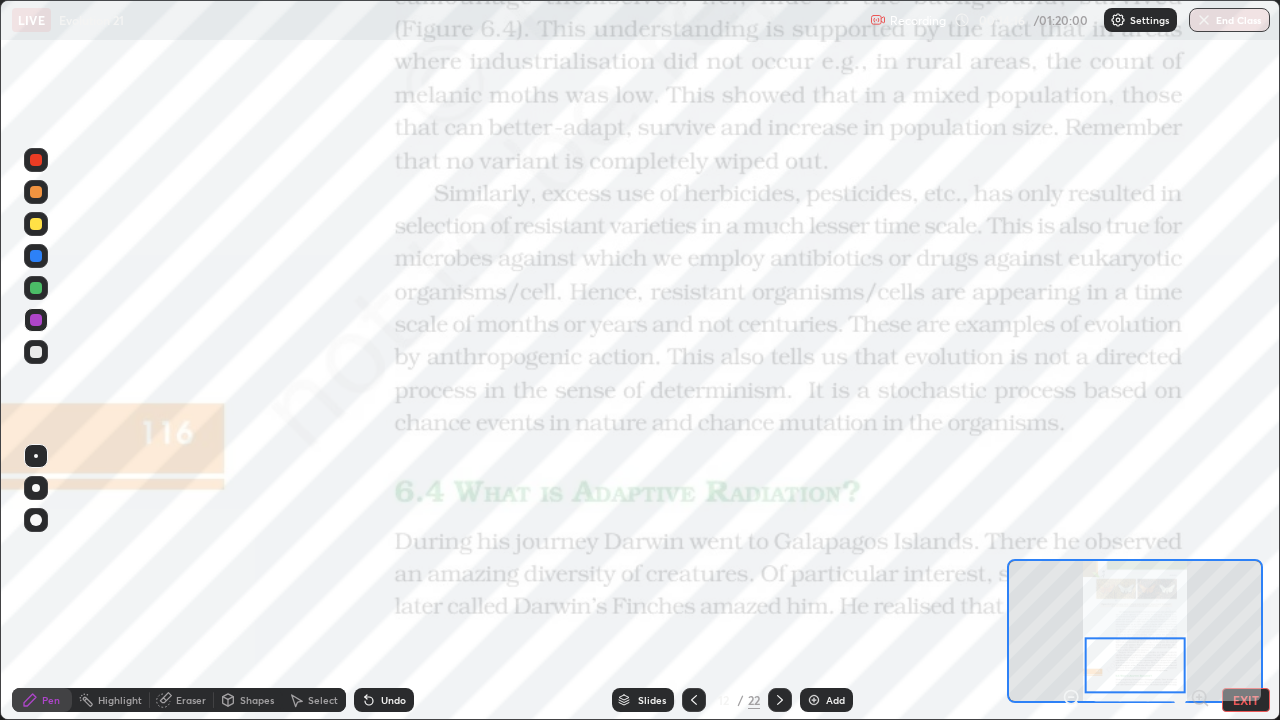 click on "Slides" at bounding box center [643, 700] 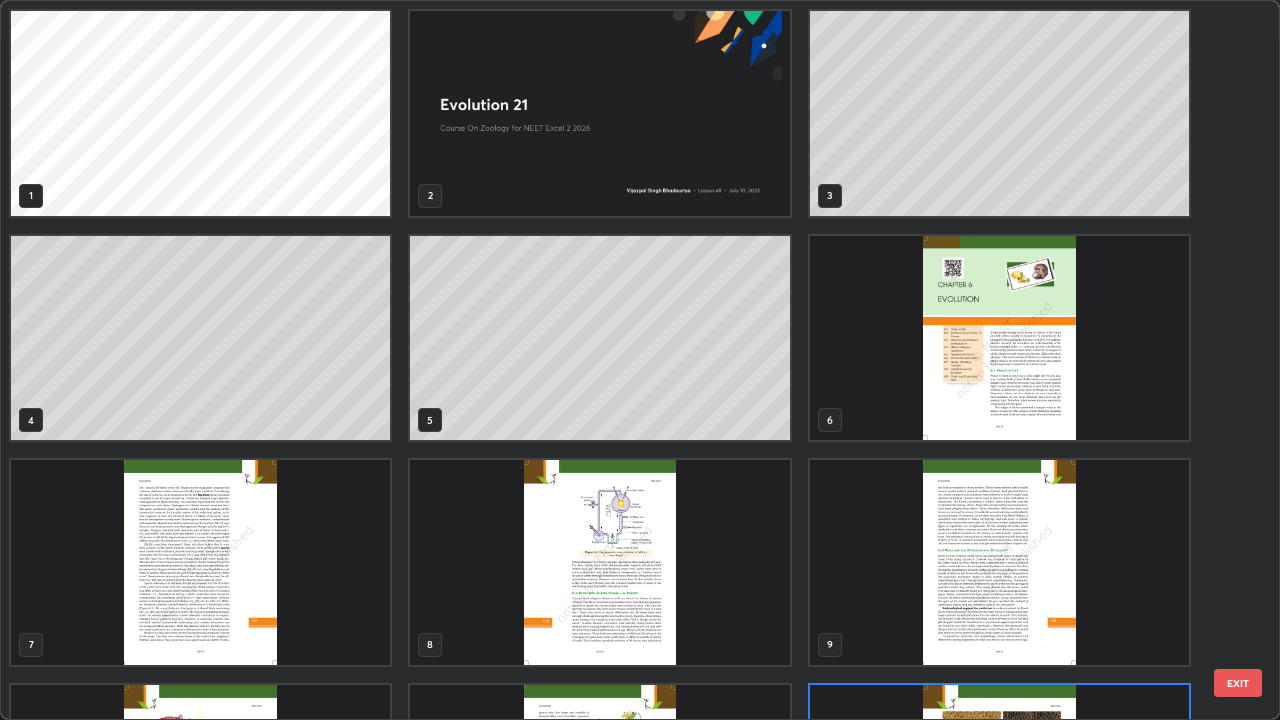 scroll, scrollTop: 180, scrollLeft: 0, axis: vertical 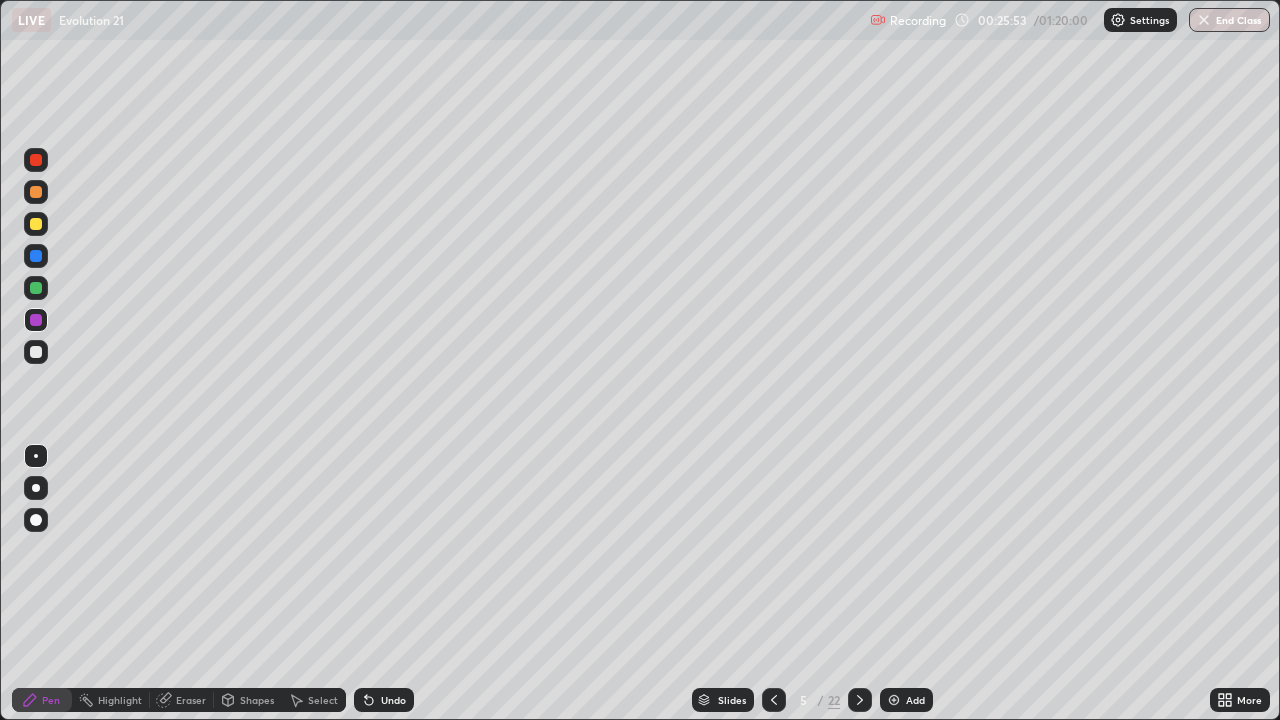 click on "Add" at bounding box center [906, 700] 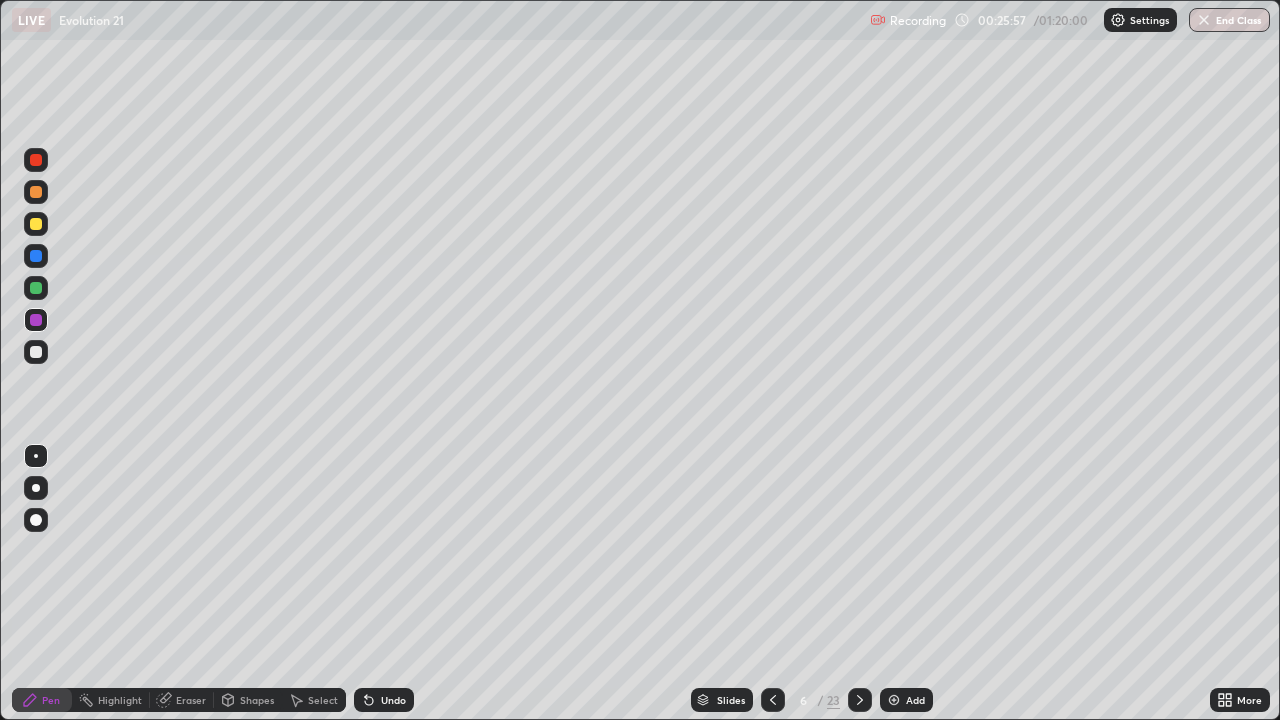 click on "Undo" at bounding box center (393, 700) 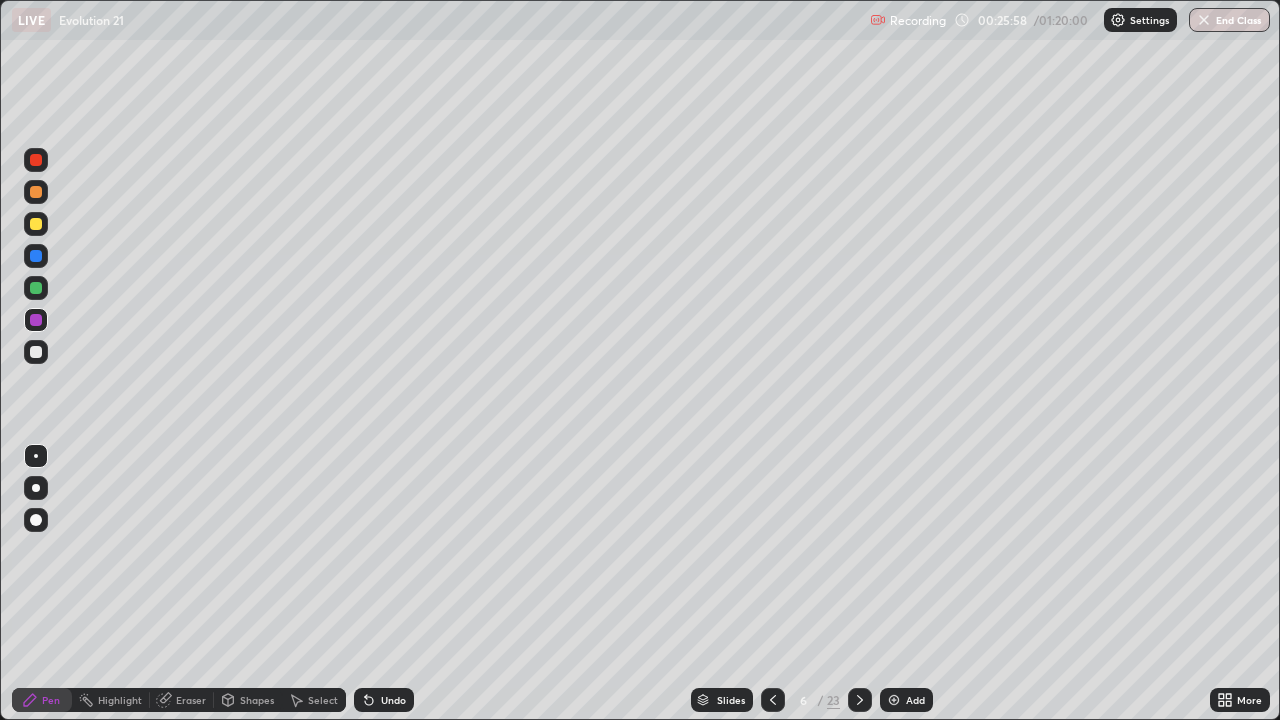 click at bounding box center [36, 352] 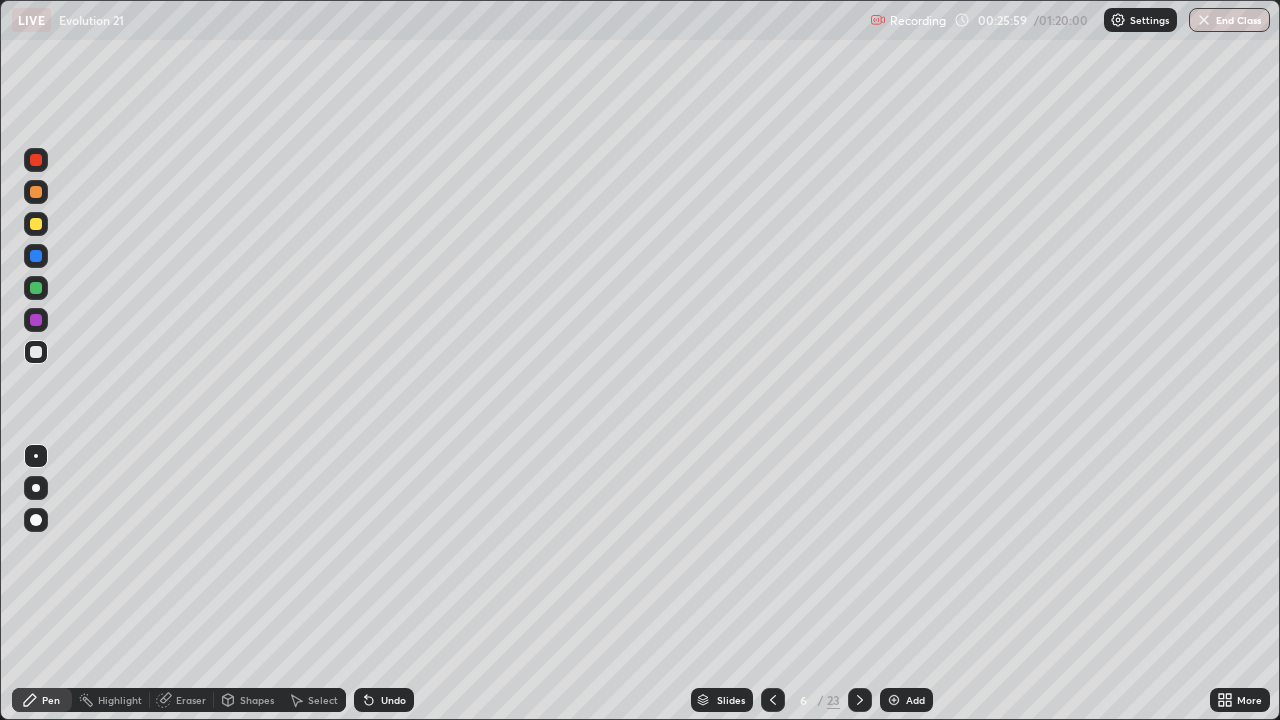 click 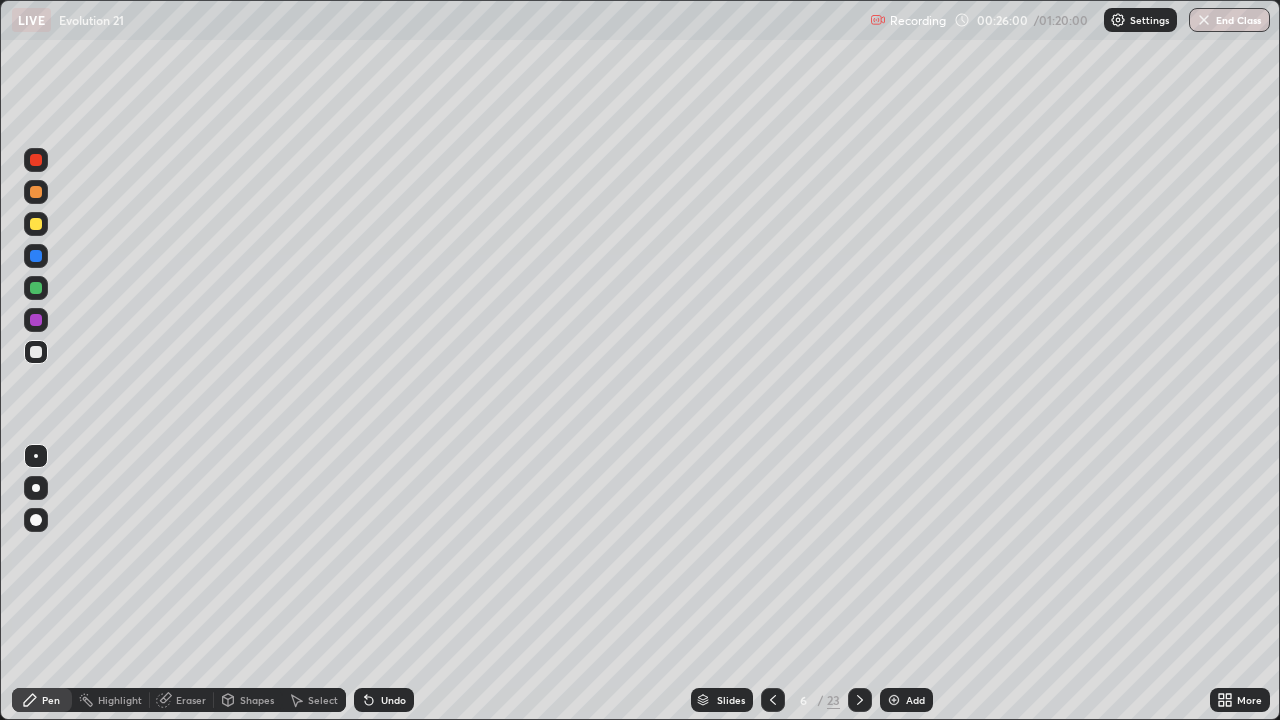 click on "Undo" at bounding box center [384, 700] 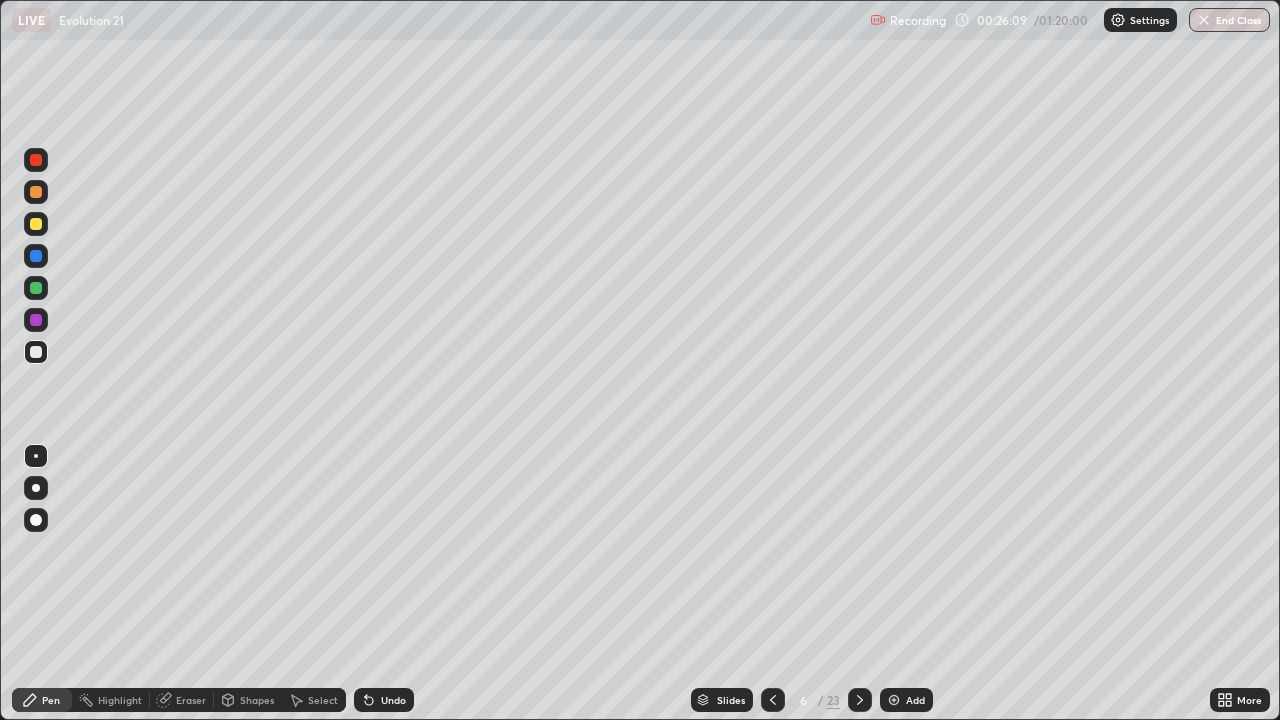 click on "Undo" at bounding box center [393, 700] 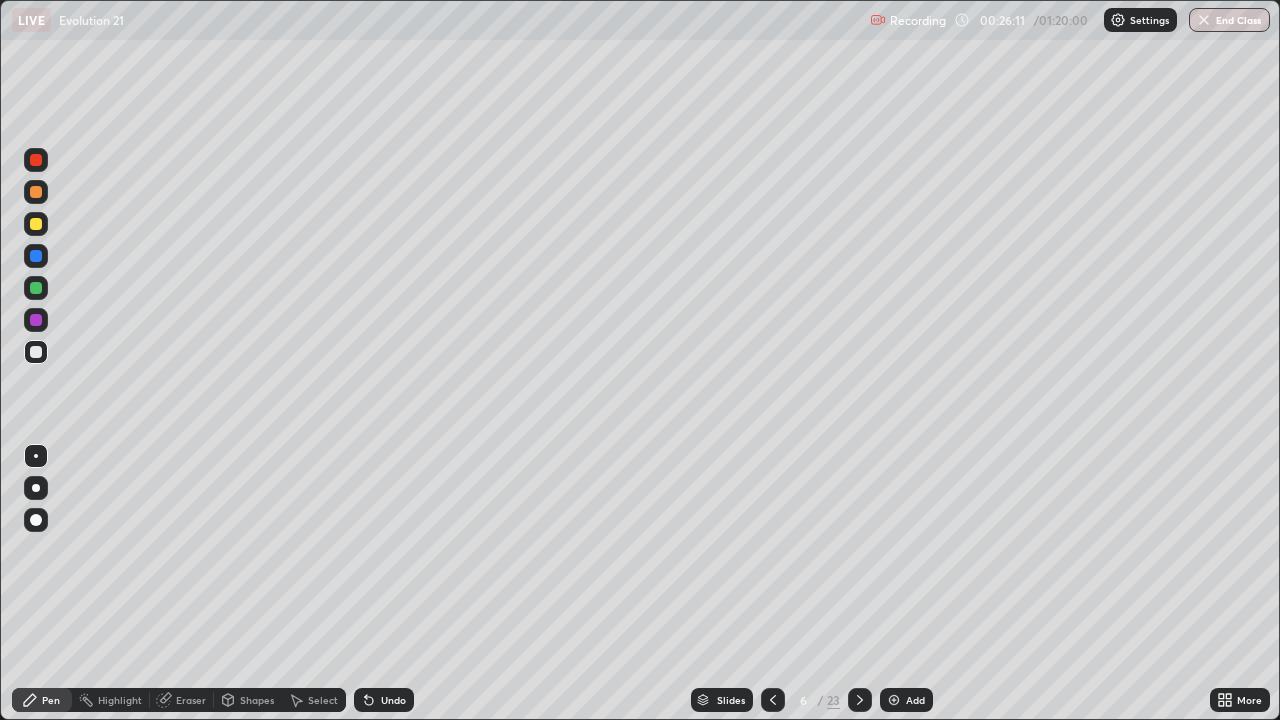 click on "Undo" at bounding box center [393, 700] 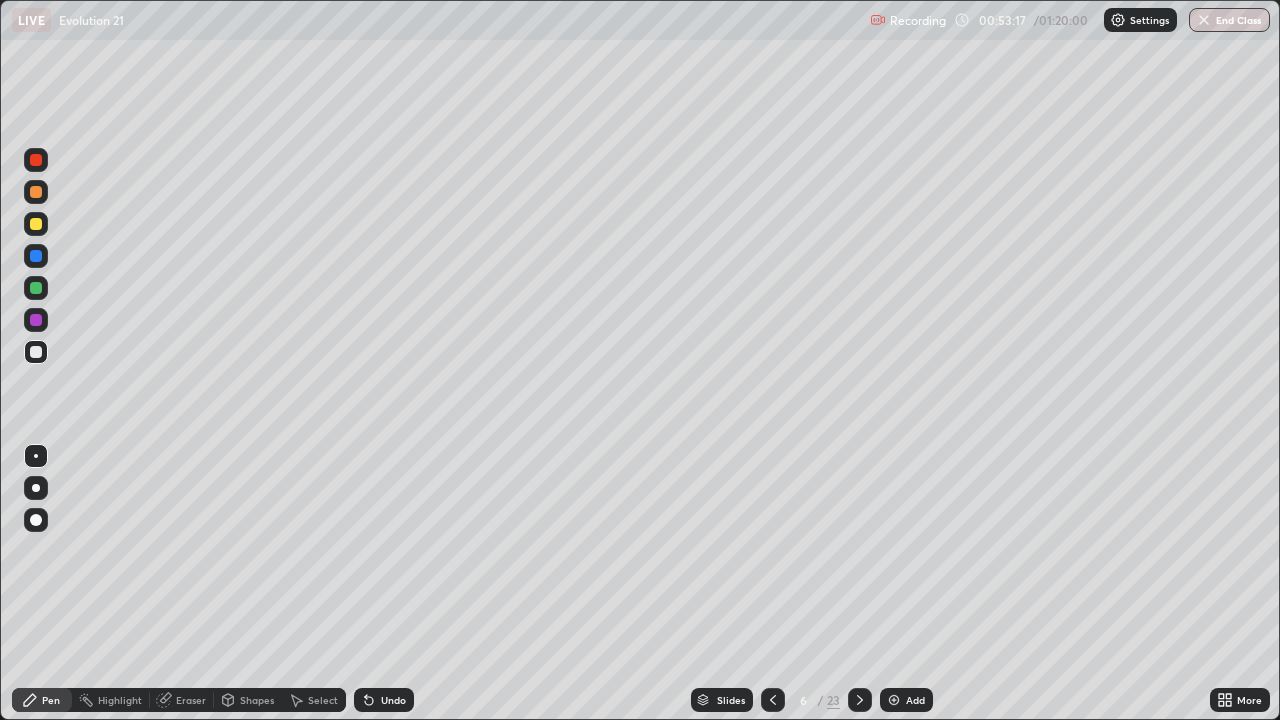 click on "End Class" at bounding box center (1229, 20) 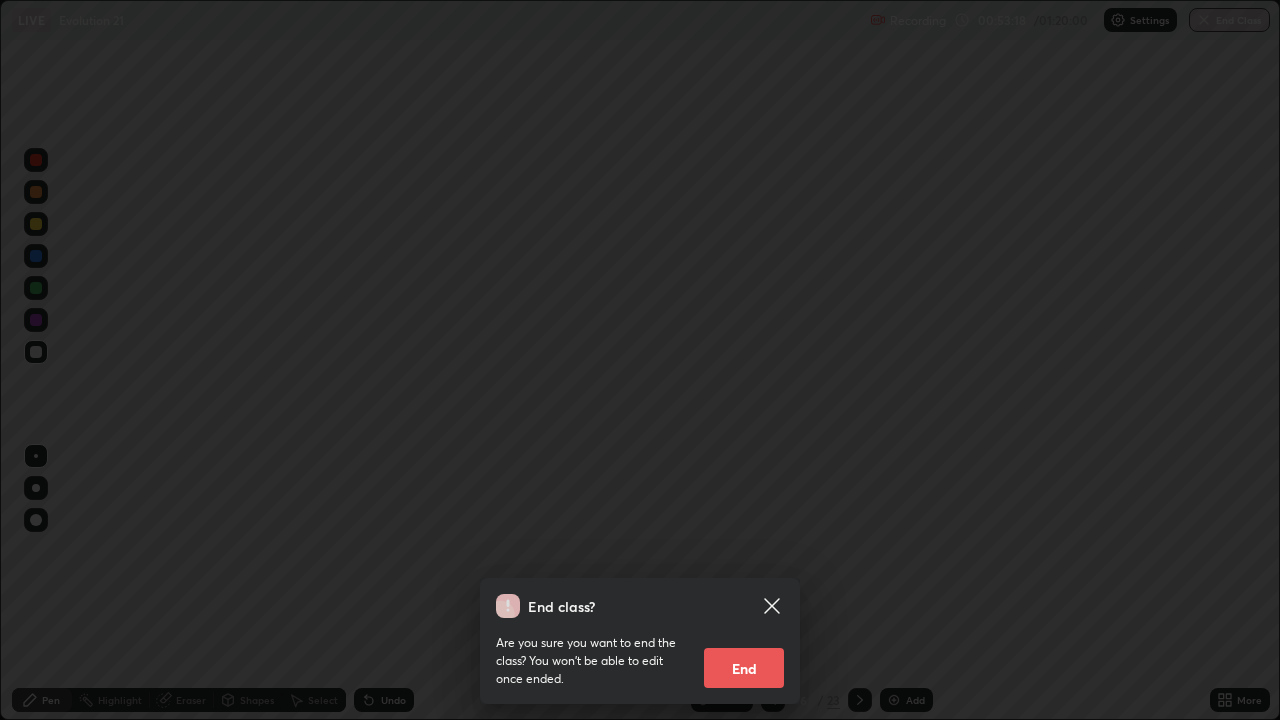 click on "End" at bounding box center [744, 668] 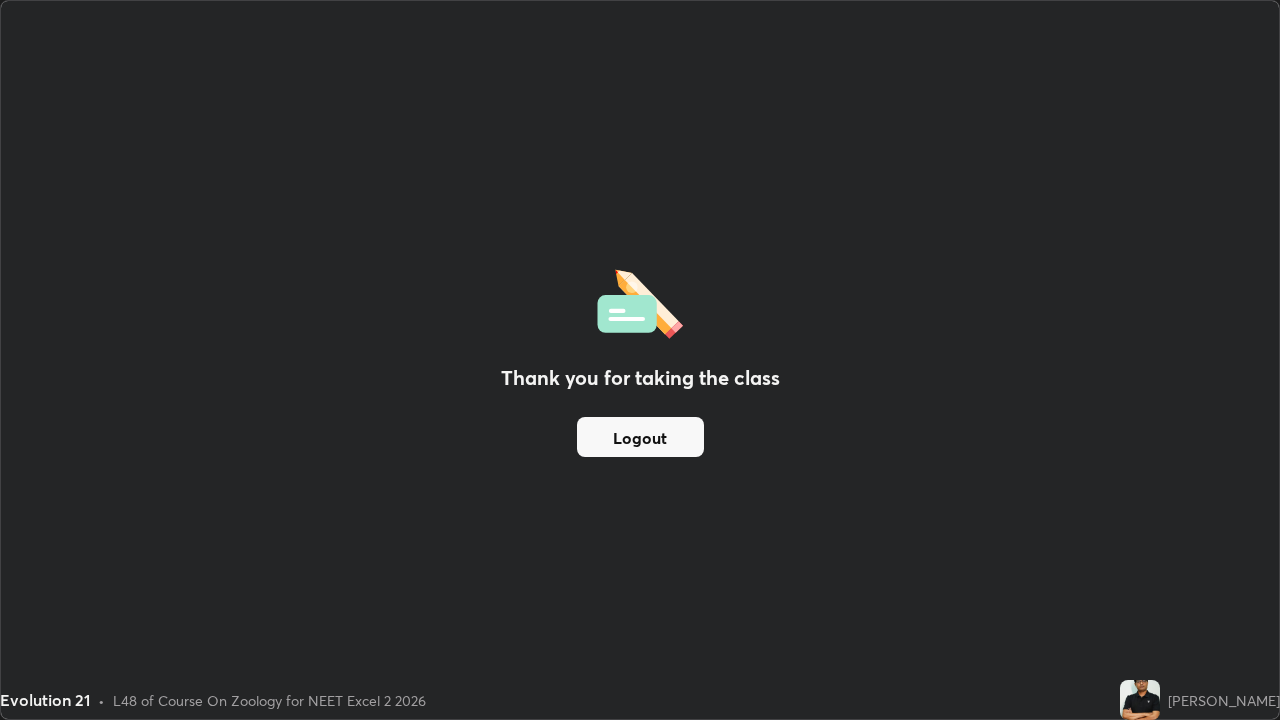 click on "Logout" at bounding box center (640, 437) 